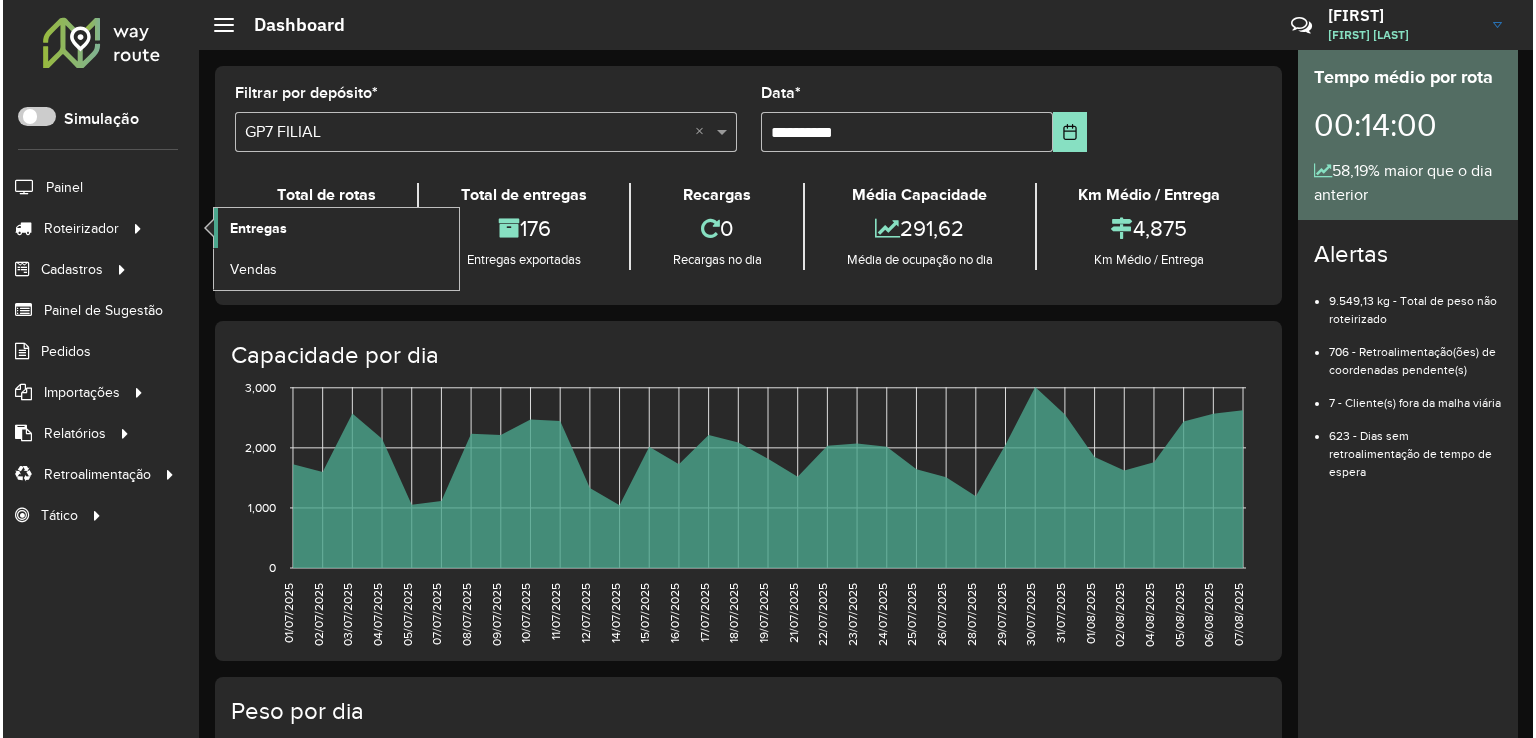 scroll, scrollTop: 0, scrollLeft: 0, axis: both 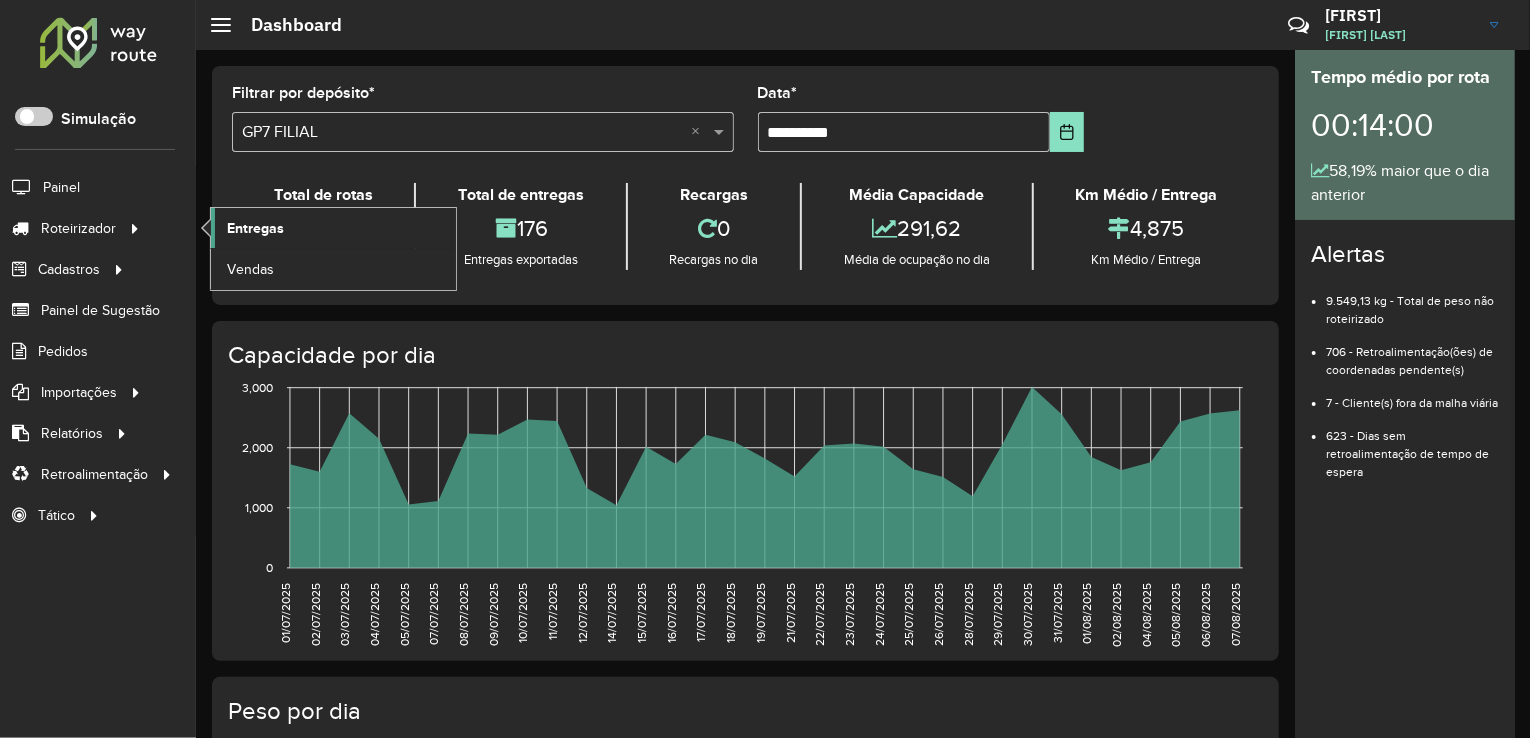 click on "Entregas" 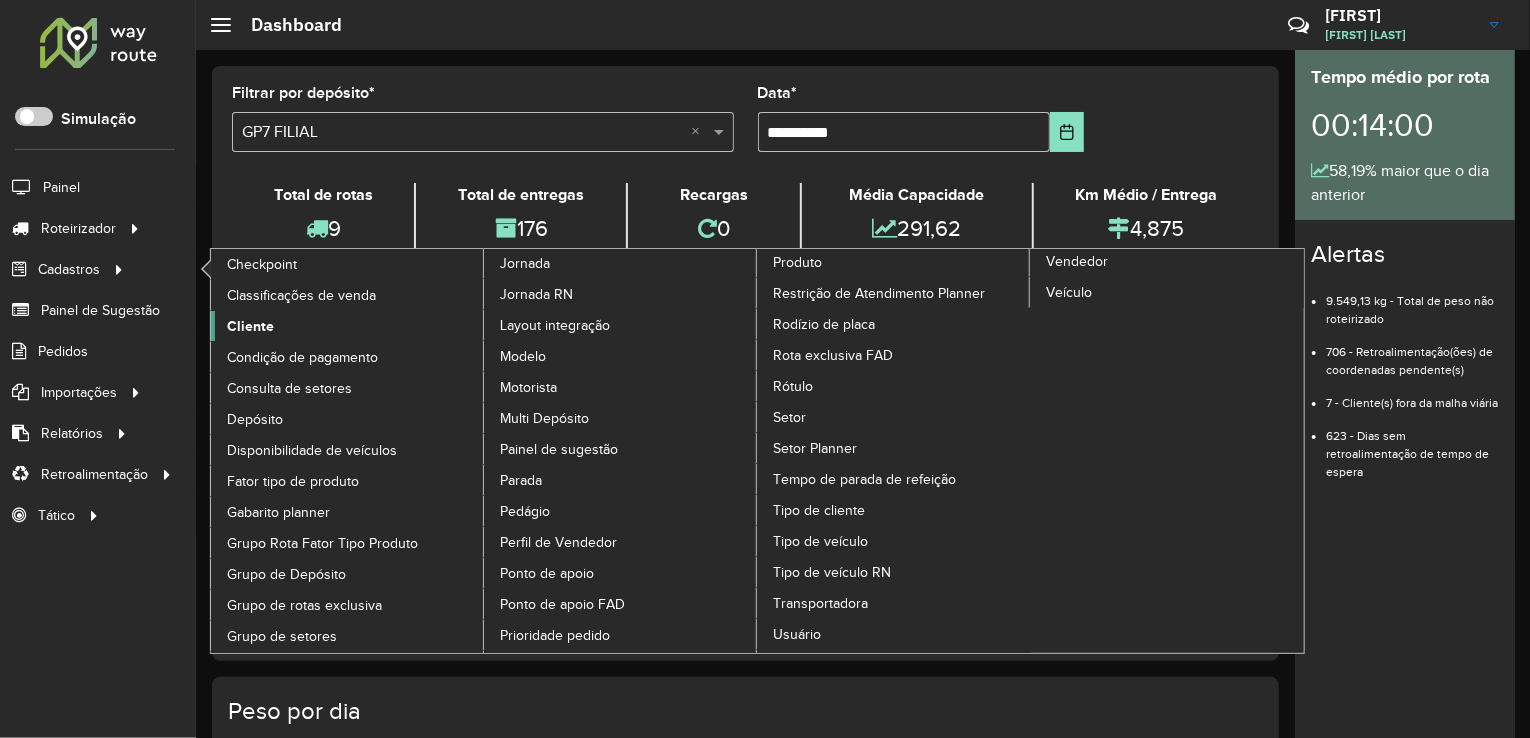 click on "Cliente" 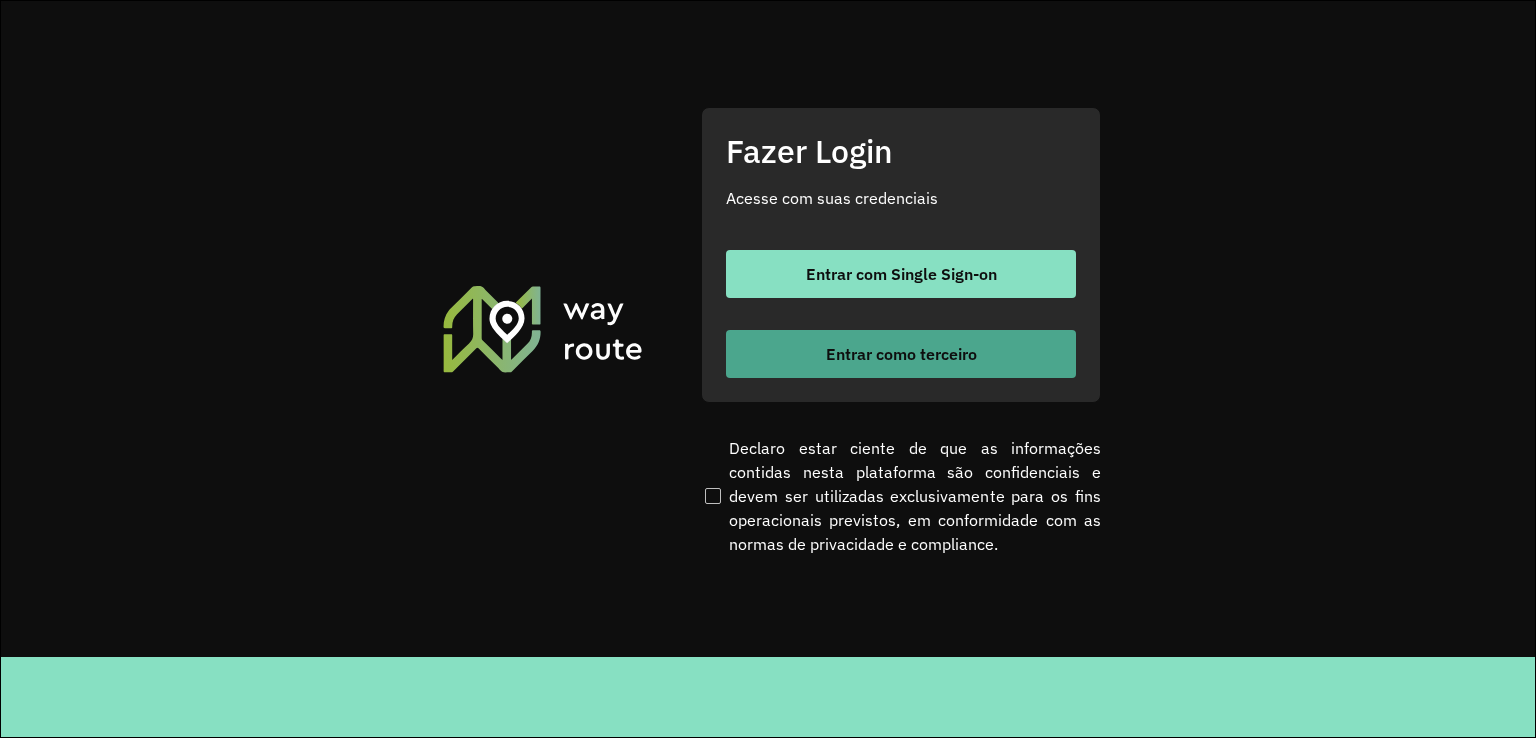 click on "Entrar como terceiro" at bounding box center (901, 354) 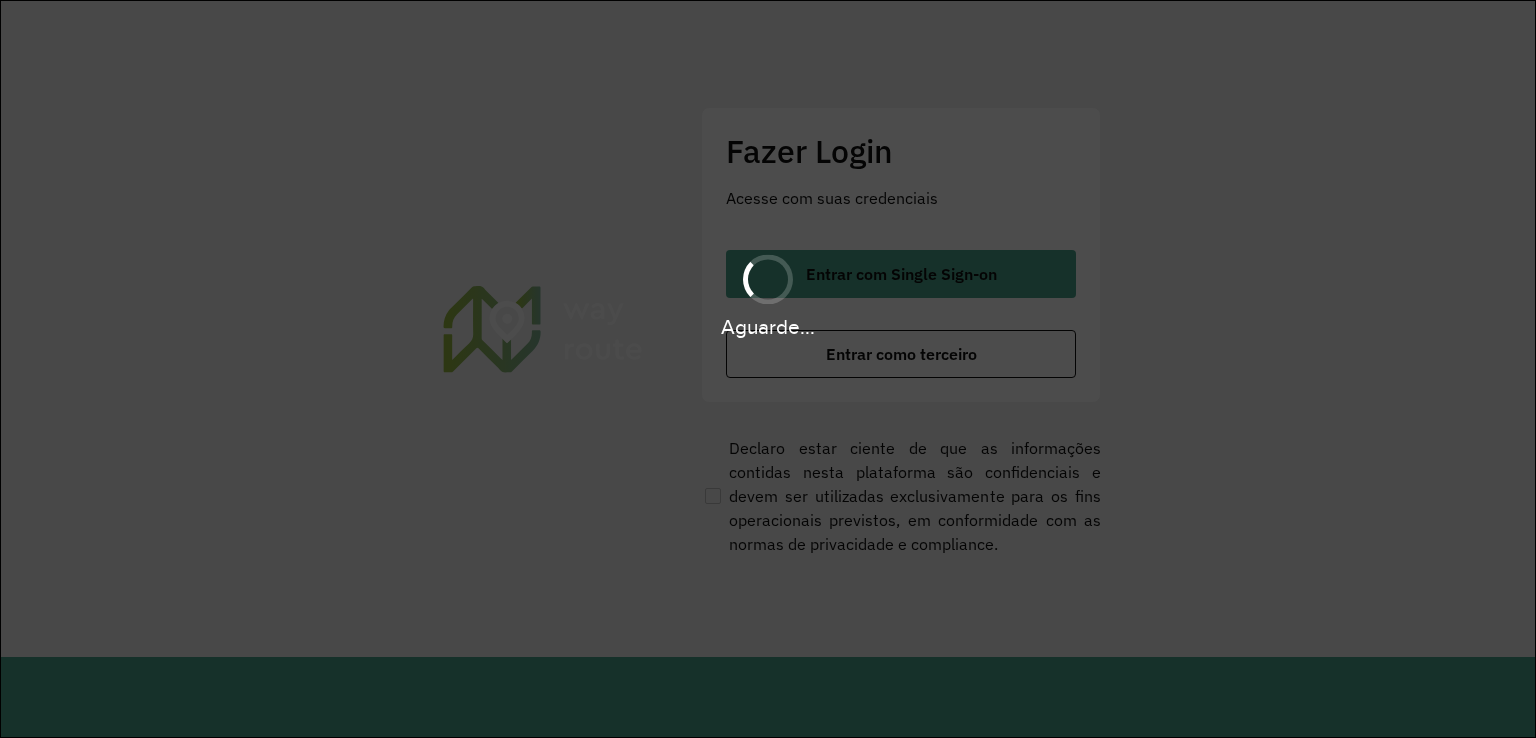 scroll, scrollTop: 0, scrollLeft: 0, axis: both 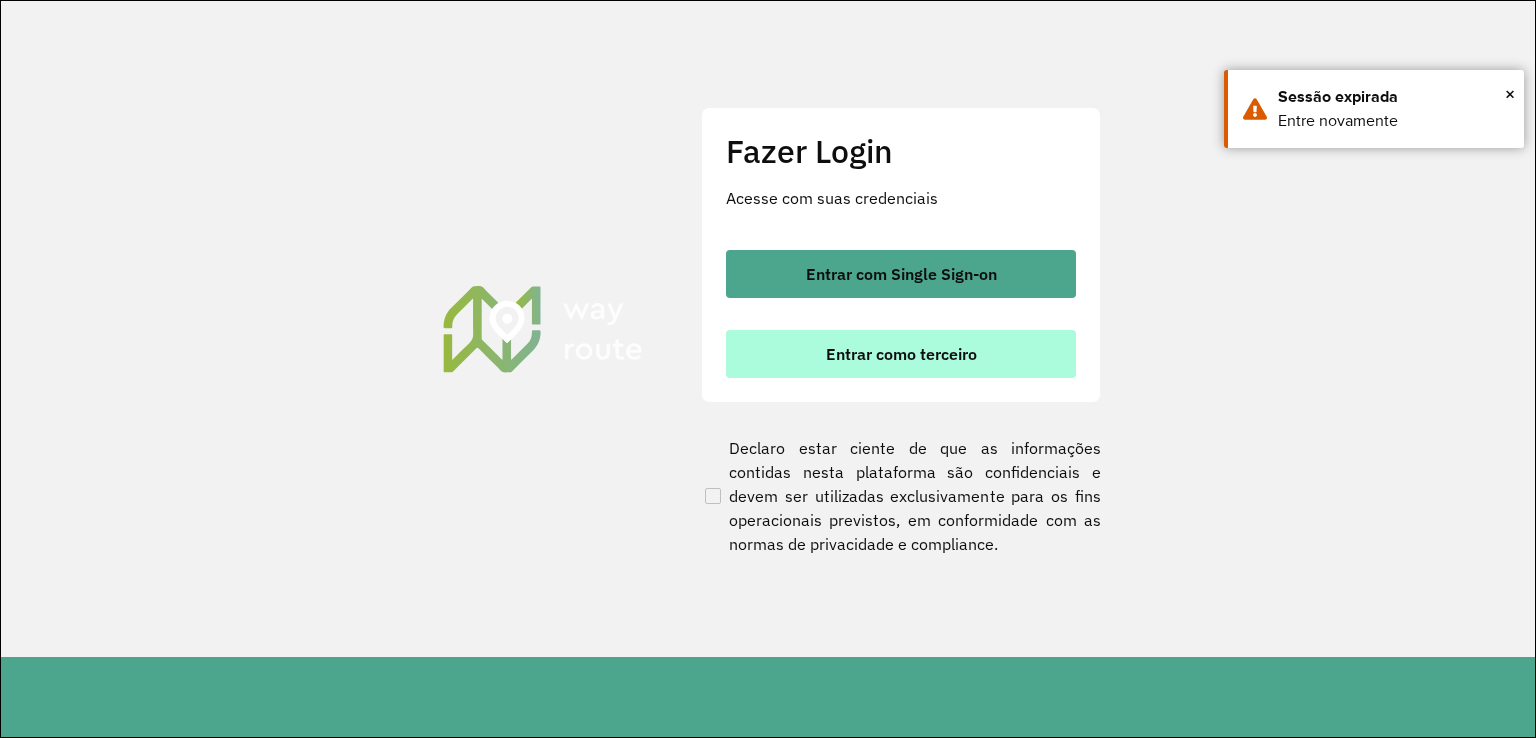 click on "Entrar como terceiro" at bounding box center (901, 354) 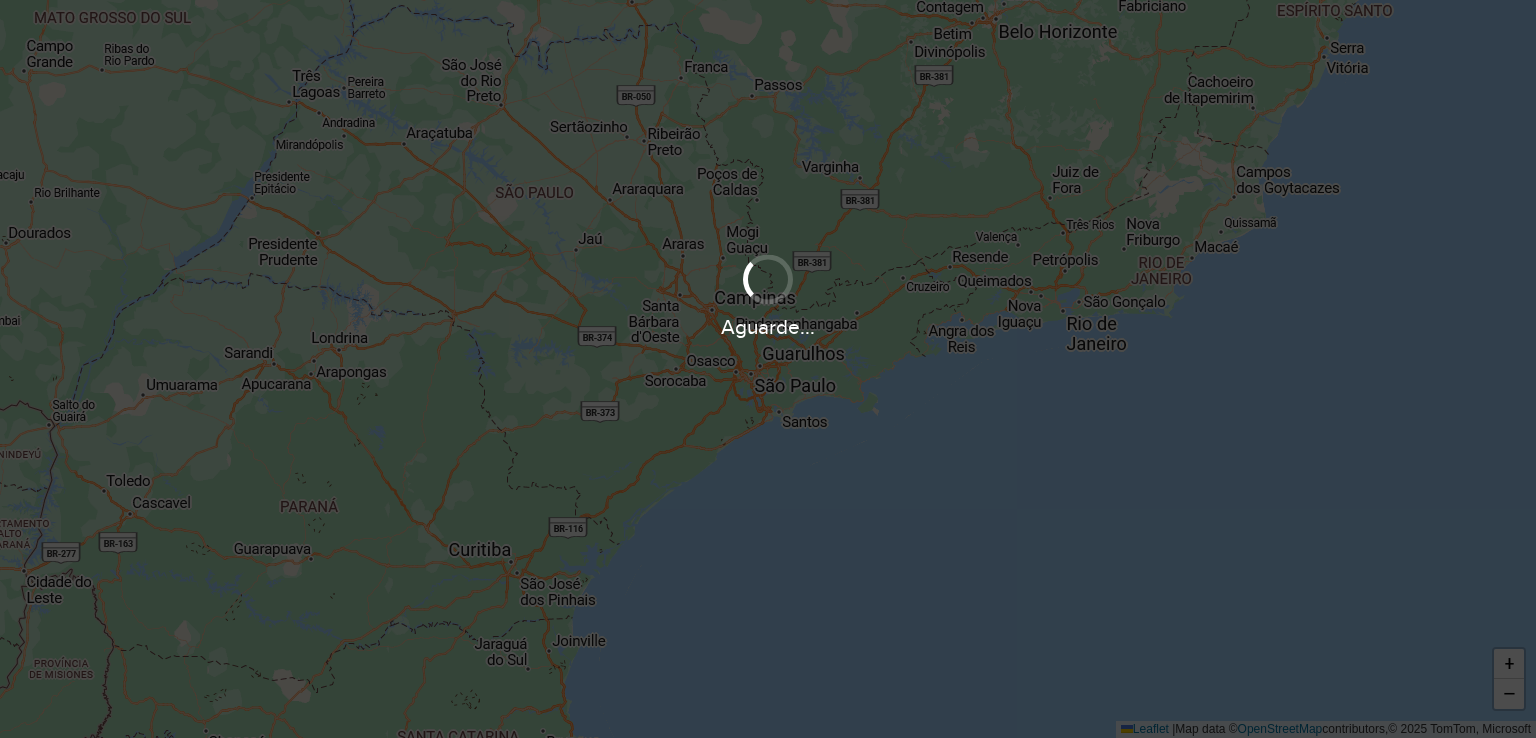 scroll, scrollTop: 0, scrollLeft: 0, axis: both 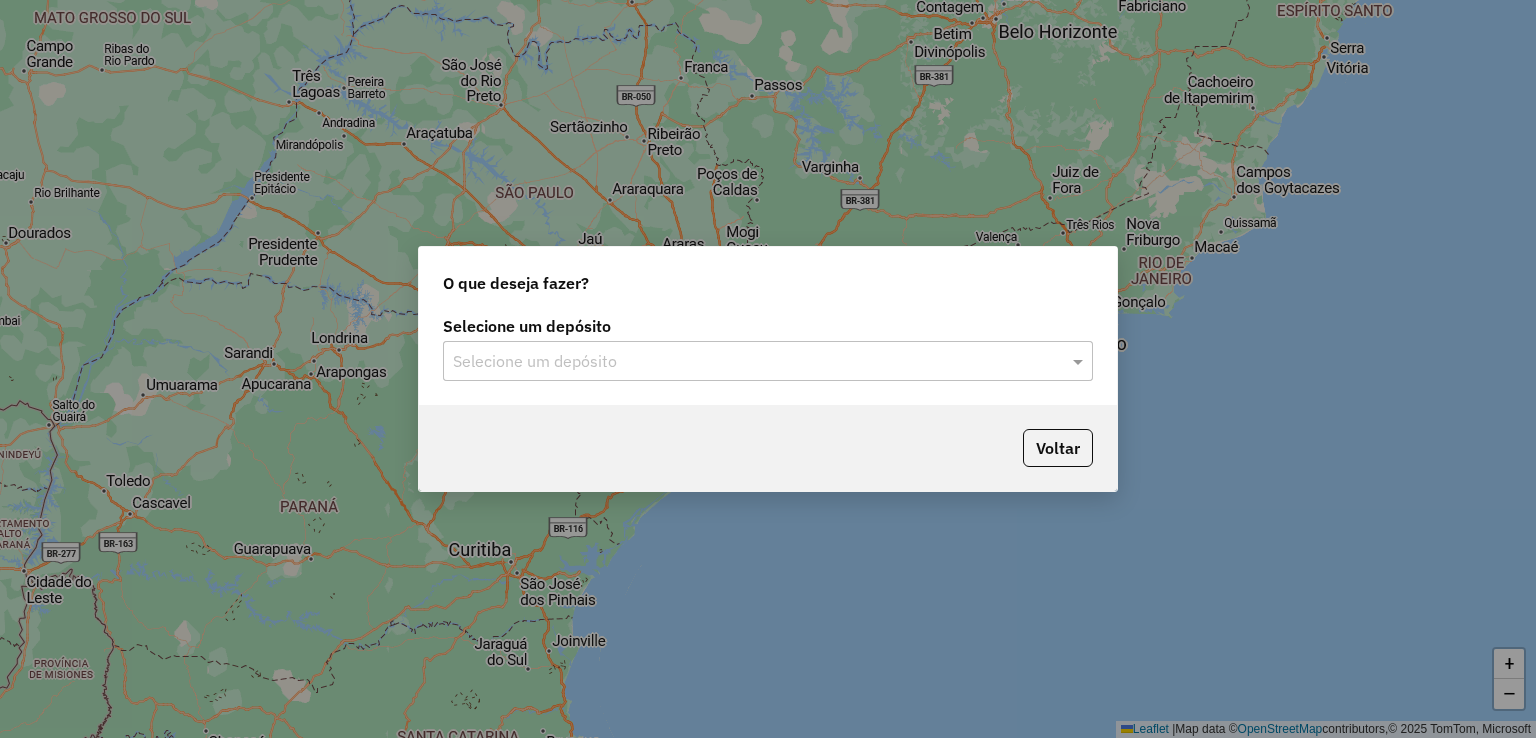 click on "Selecione um depósito" 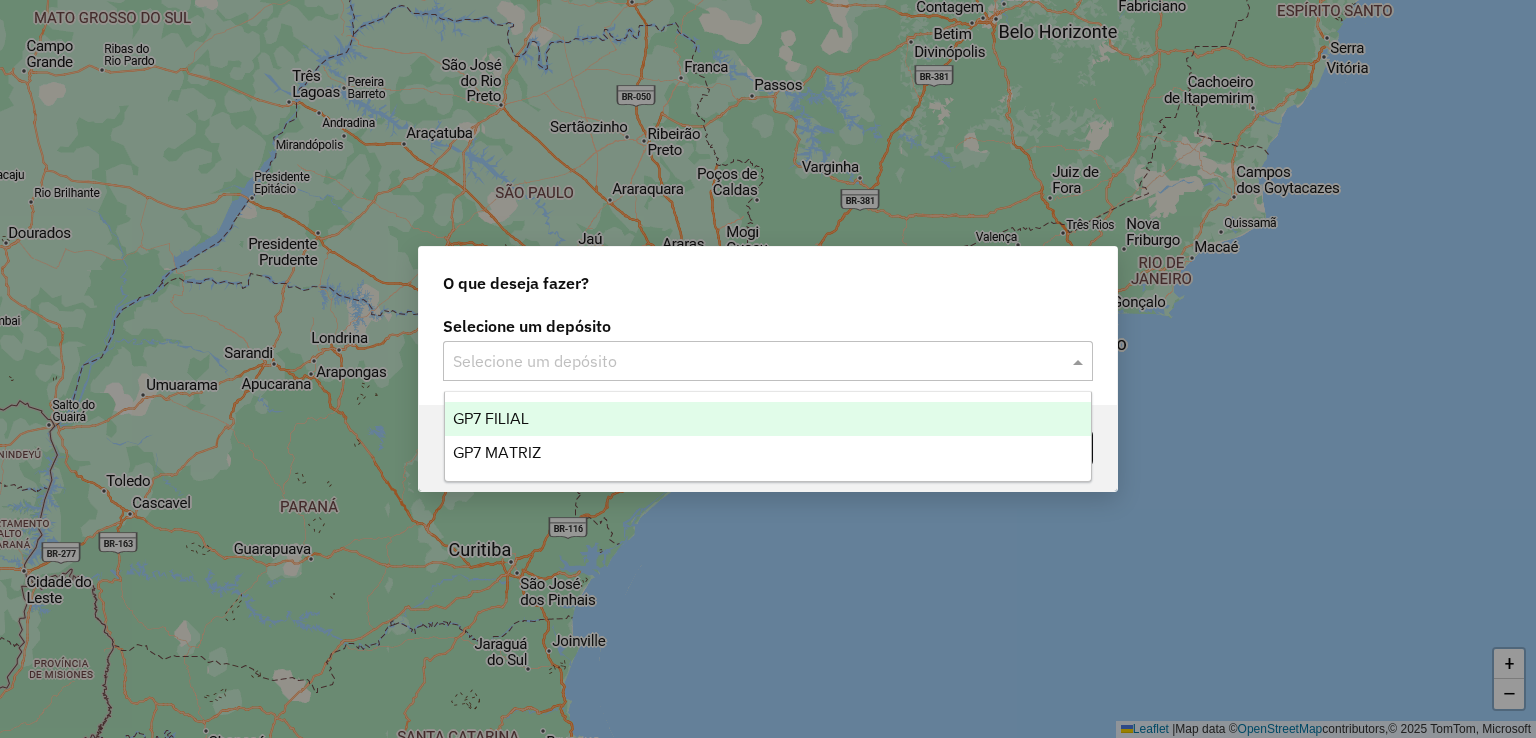 click on "GP7 FILIAL" at bounding box center (768, 419) 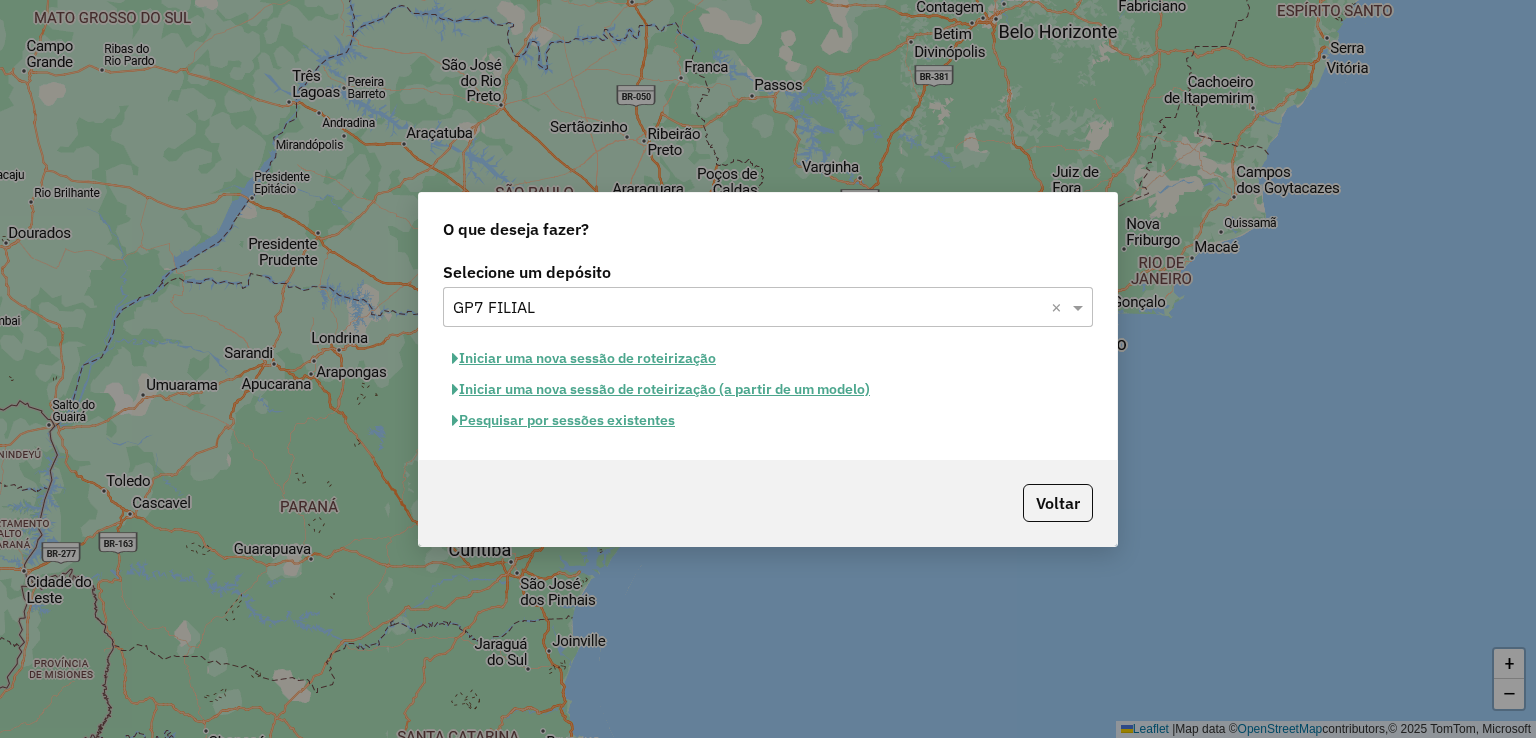click on "Pesquisar por sessões existentes" 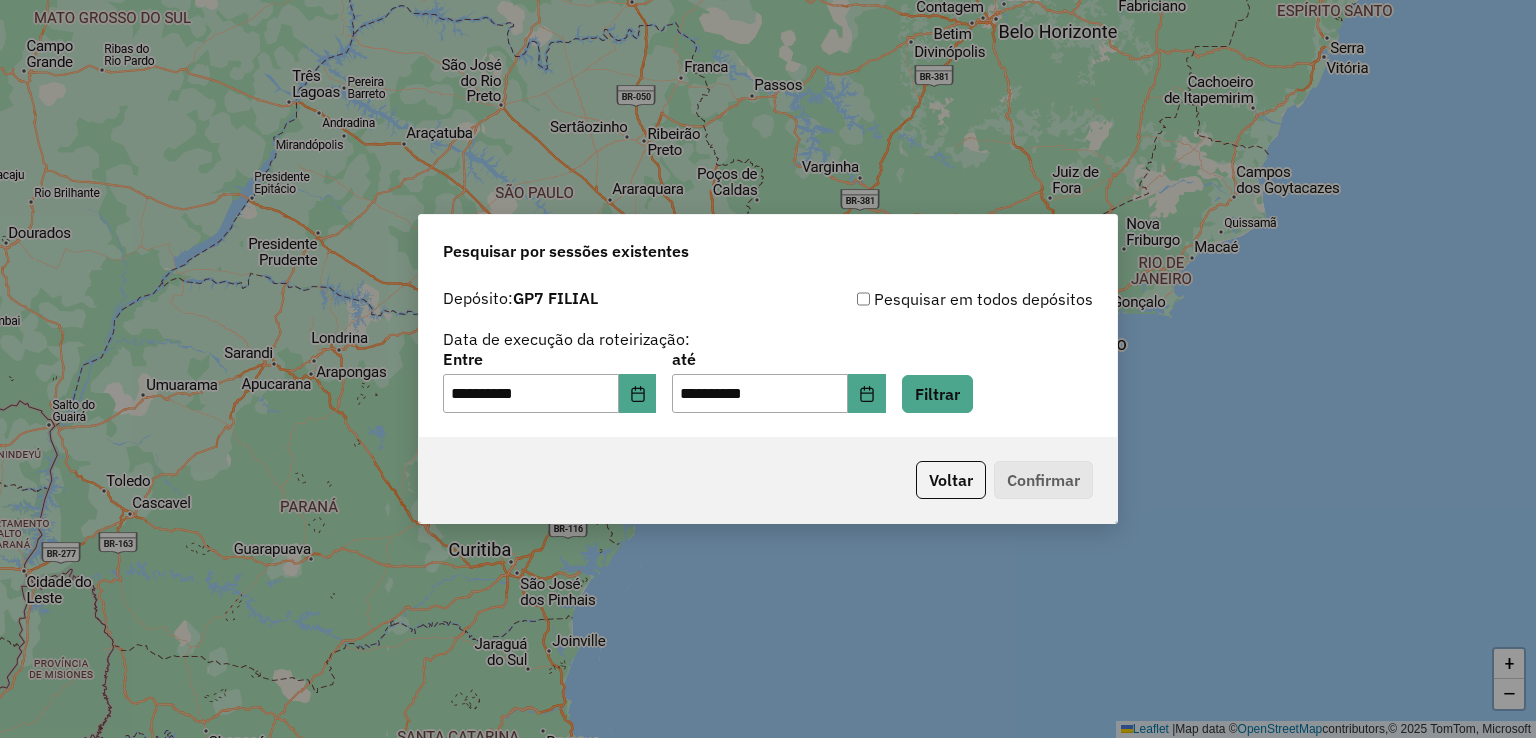 click on "**********" 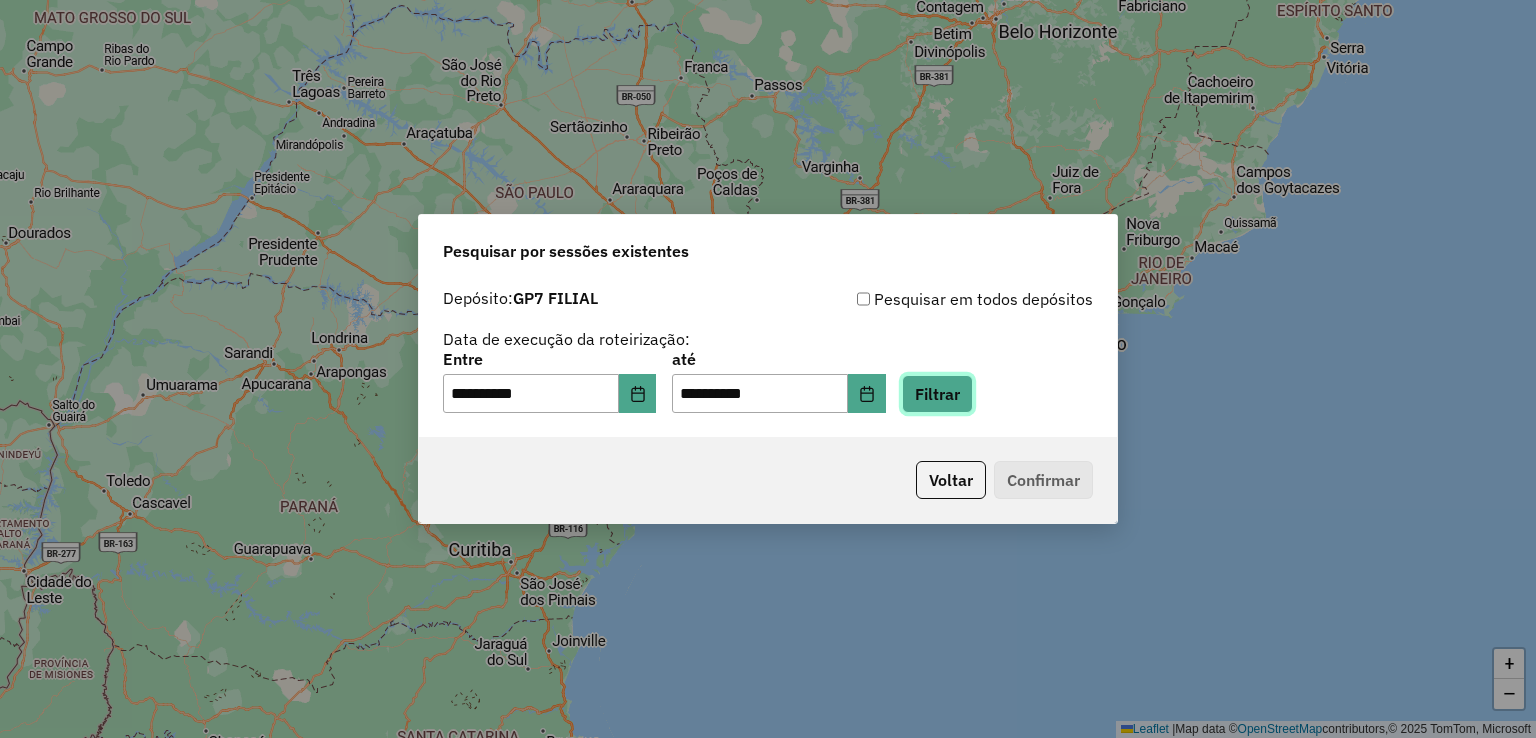 click on "Filtrar" 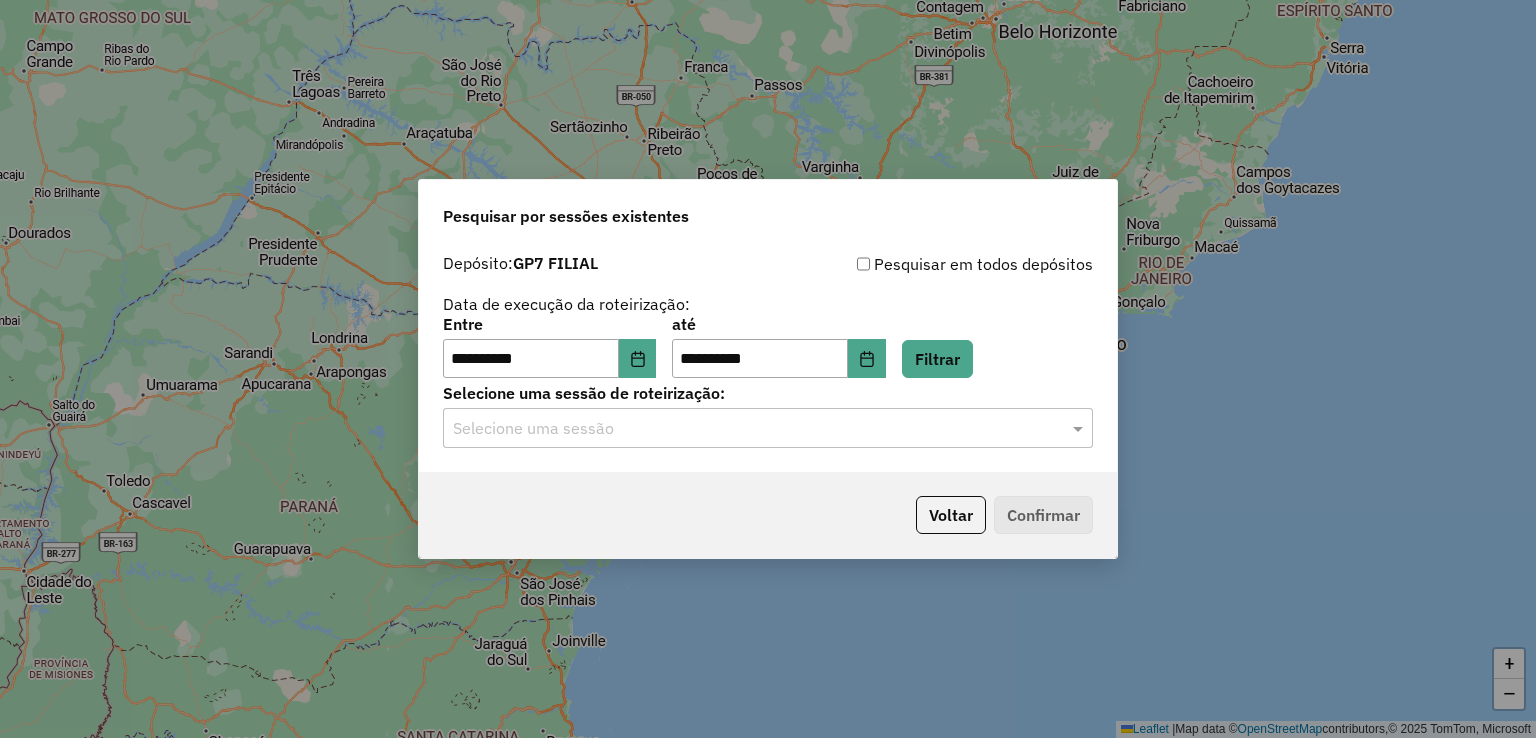 click 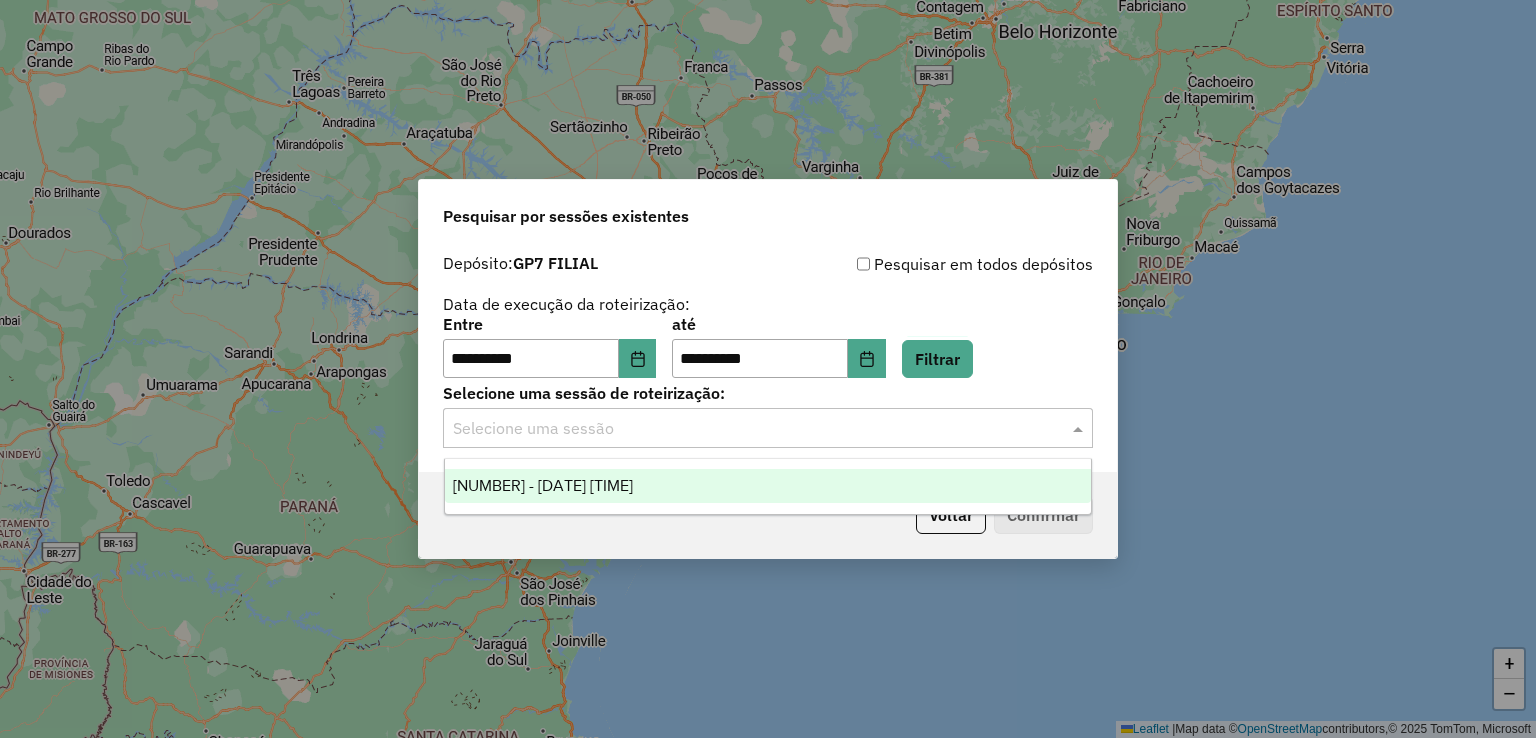 click on "976574 - 08/08/2025 17:54" at bounding box center (768, 486) 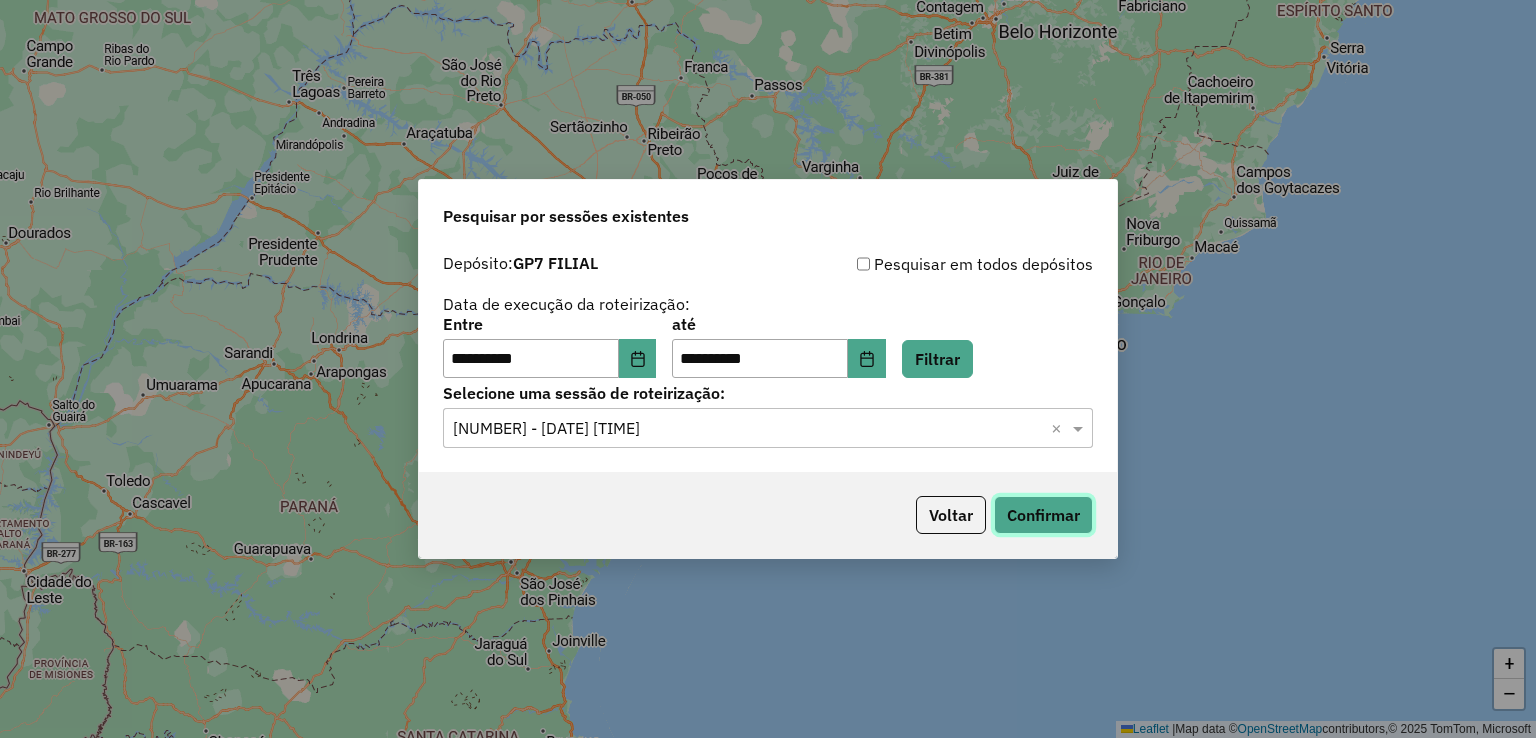 click on "Confirmar" 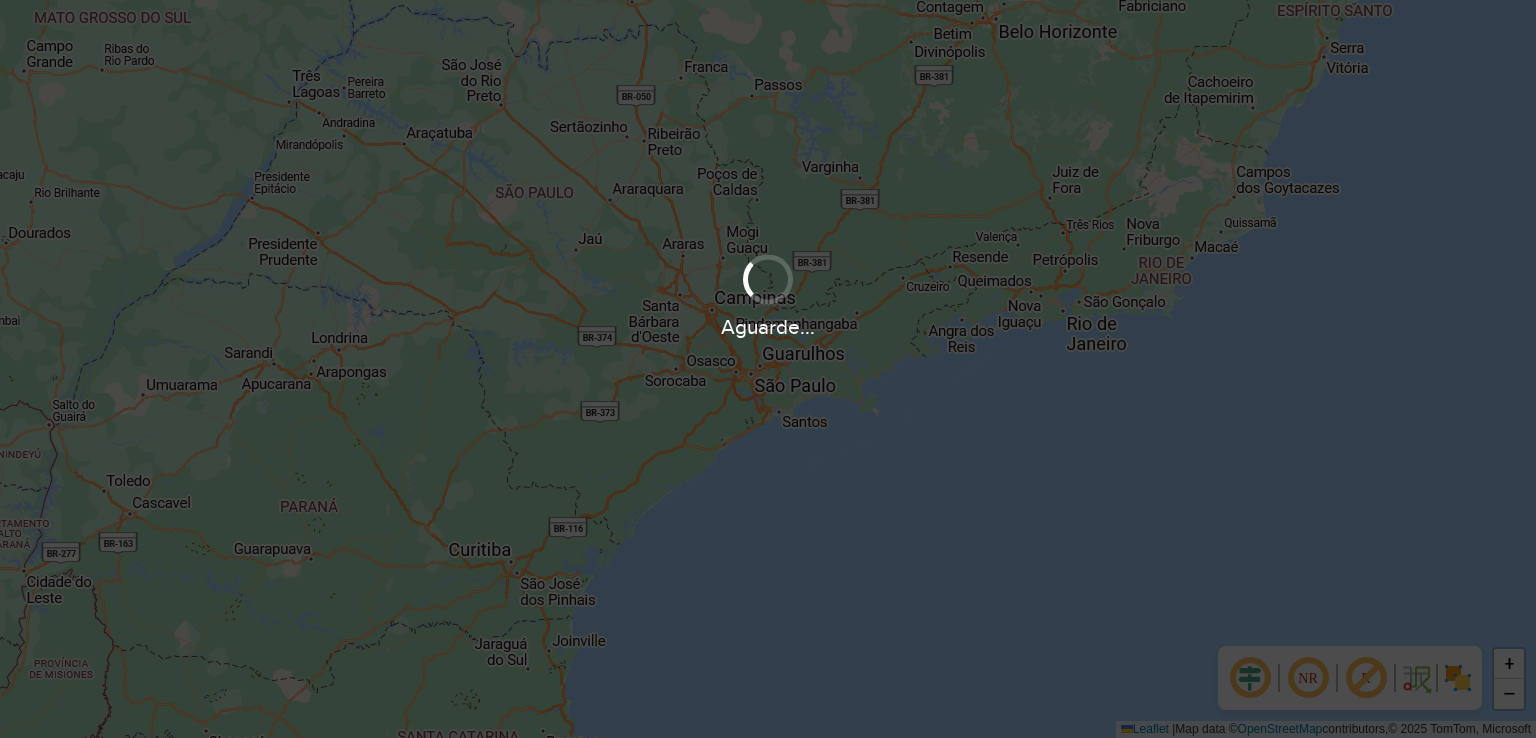 scroll, scrollTop: 0, scrollLeft: 0, axis: both 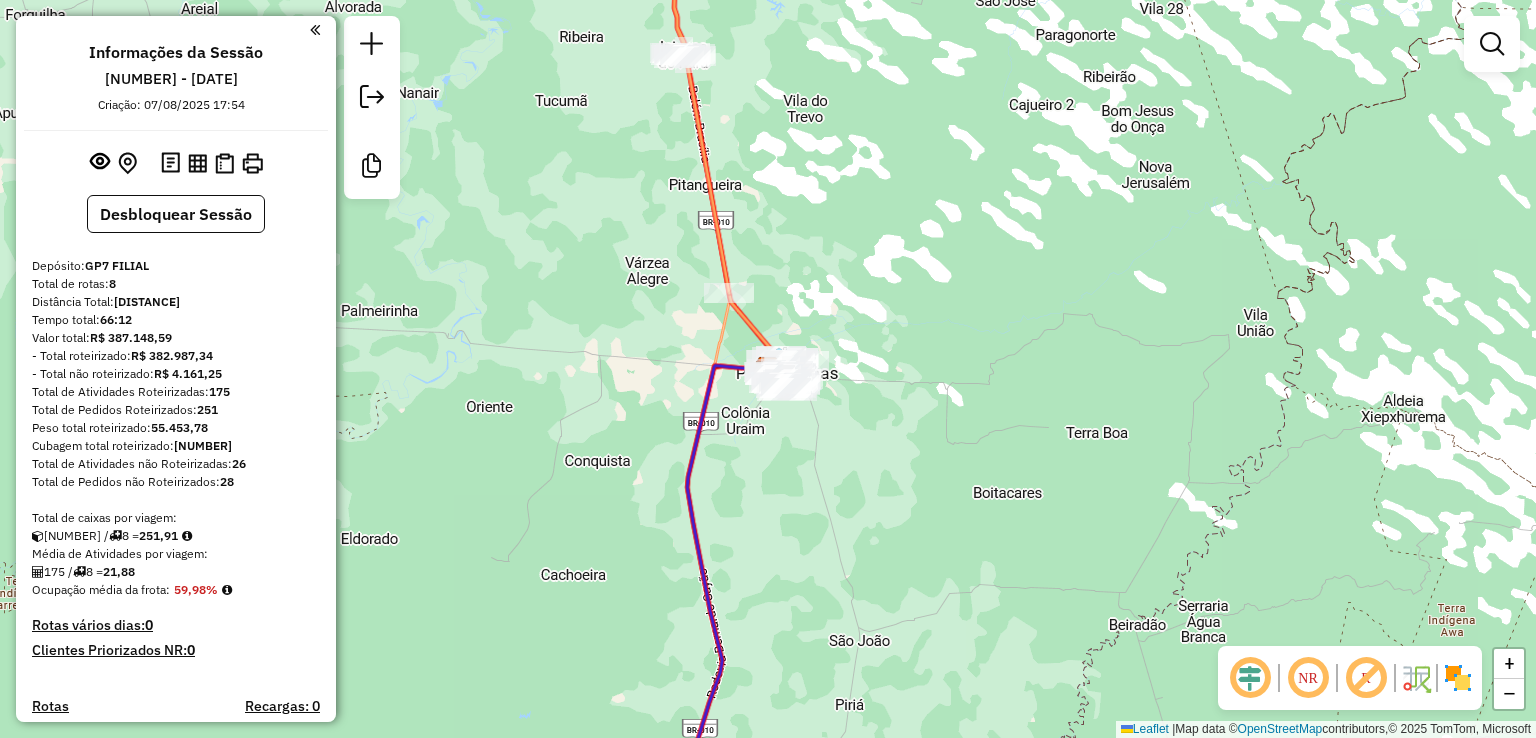 click on "Janela de atendimento Grade de atendimento Capacidade Transportadoras Veículos Cliente Pedidos  Rotas Selecione os dias de semana para filtrar as janelas de atendimento  Seg   Ter   Qua   Qui   Sex   Sáb   Dom  Informe o período da janela de atendimento: De: Até:  Filtrar exatamente a janela do cliente  Considerar janela de atendimento padrão  Selecione os dias de semana para filtrar as grades de atendimento  Seg   Ter   Qua   Qui   Sex   Sáb   Dom   Considerar clientes sem dia de atendimento cadastrado  Clientes fora do dia de atendimento selecionado Filtrar as atividades entre os valores definidos abaixo:  Peso mínimo:   Peso máximo:   Cubagem mínima:   Cubagem máxima:   De:   Até:  Filtrar as atividades entre o tempo de atendimento definido abaixo:  De:   Até:   Considerar capacidade total dos clientes não roteirizados Transportadora: Selecione um ou mais itens Tipo de veículo: Selecione um ou mais itens Veículo: Selecione um ou mais itens Motorista: Selecione um ou mais itens Nome: Rótulo:" 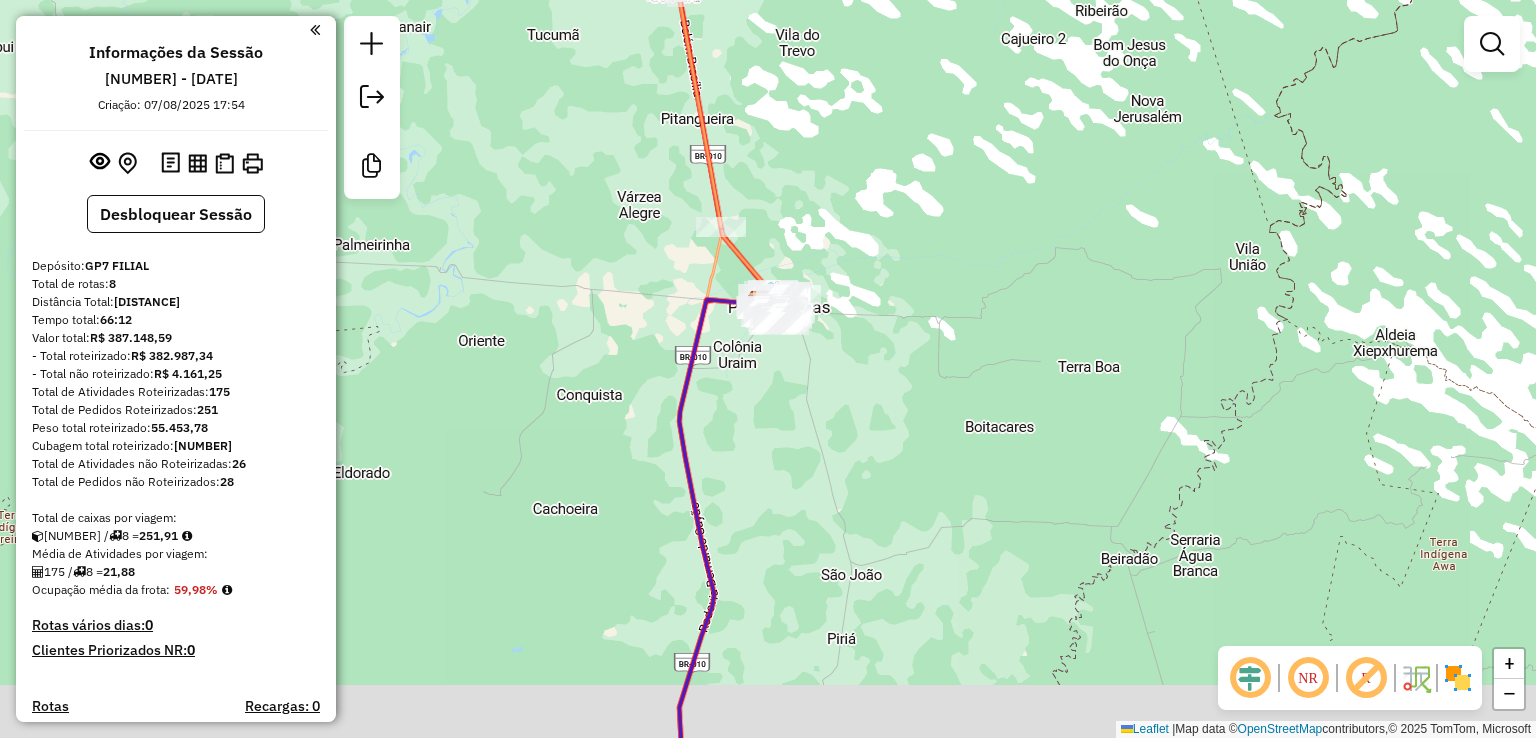 click on "Janela de atendimento Grade de atendimento Capacidade Transportadoras Veículos Cliente Pedidos  Rotas Selecione os dias de semana para filtrar as janelas de atendimento  Seg   Ter   Qua   Qui   Sex   Sáb   Dom  Informe o período da janela de atendimento: De: Até:  Filtrar exatamente a janela do cliente  Considerar janela de atendimento padrão  Selecione os dias de semana para filtrar as grades de atendimento  Seg   Ter   Qua   Qui   Sex   Sáb   Dom   Considerar clientes sem dia de atendimento cadastrado  Clientes fora do dia de atendimento selecionado Filtrar as atividades entre os valores definidos abaixo:  Peso mínimo:   Peso máximo:   Cubagem mínima:   Cubagem máxima:   De:   Até:  Filtrar as atividades entre o tempo de atendimento definido abaixo:  De:   Até:   Considerar capacidade total dos clientes não roteirizados Transportadora: Selecione um ou mais itens Tipo de veículo: Selecione um ou mais itens Veículo: Selecione um ou mais itens Motorista: Selecione um ou mais itens Nome: Rótulo:" 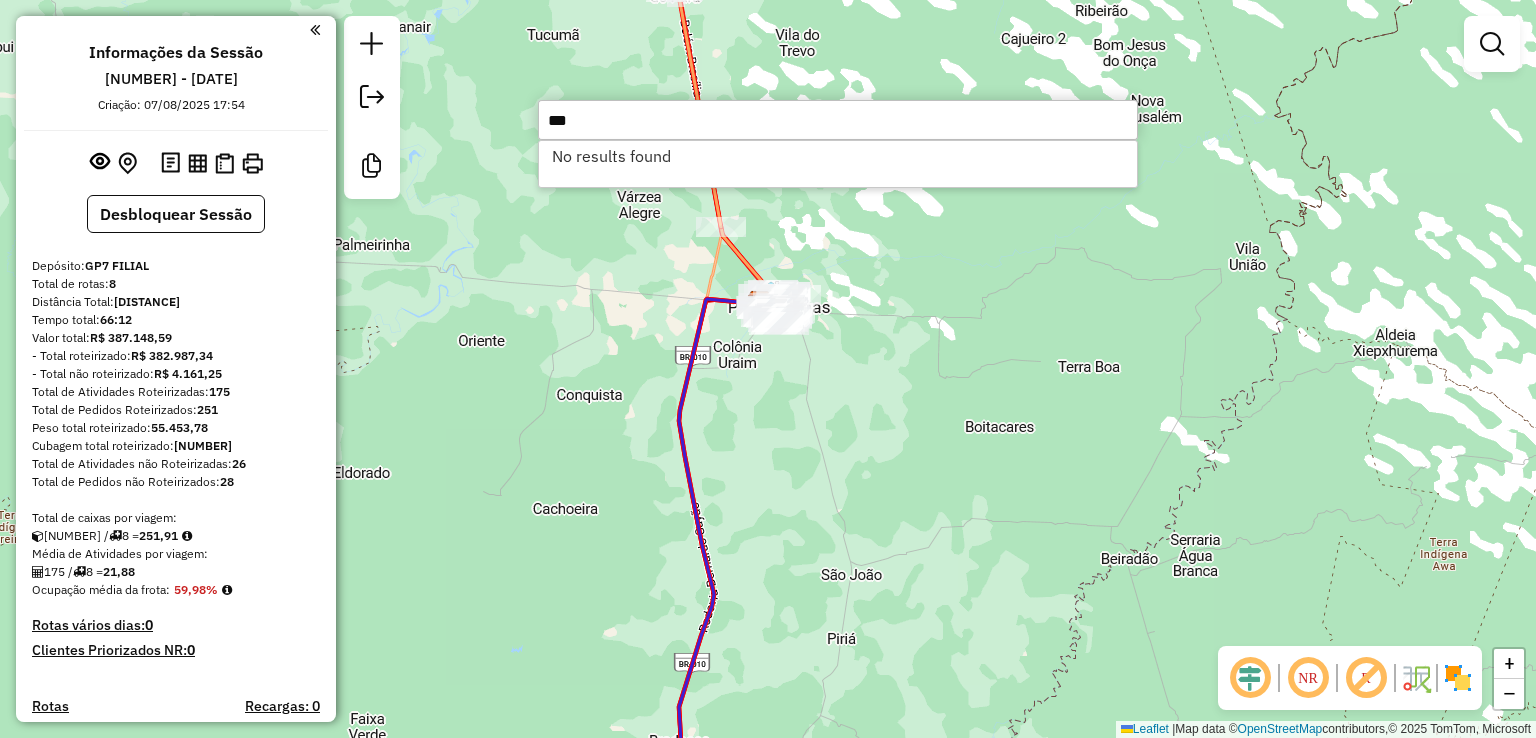 type on "***" 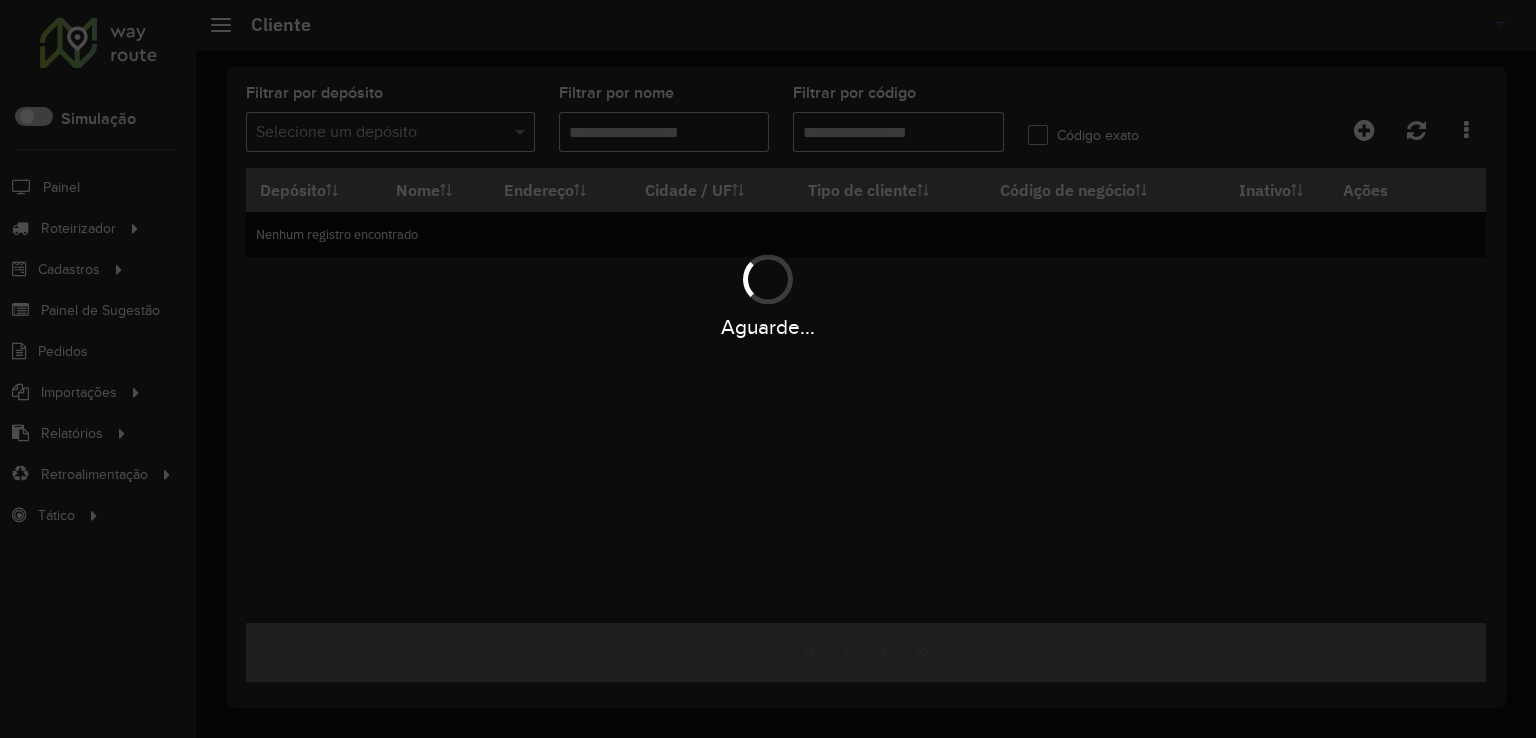 scroll, scrollTop: 0, scrollLeft: 0, axis: both 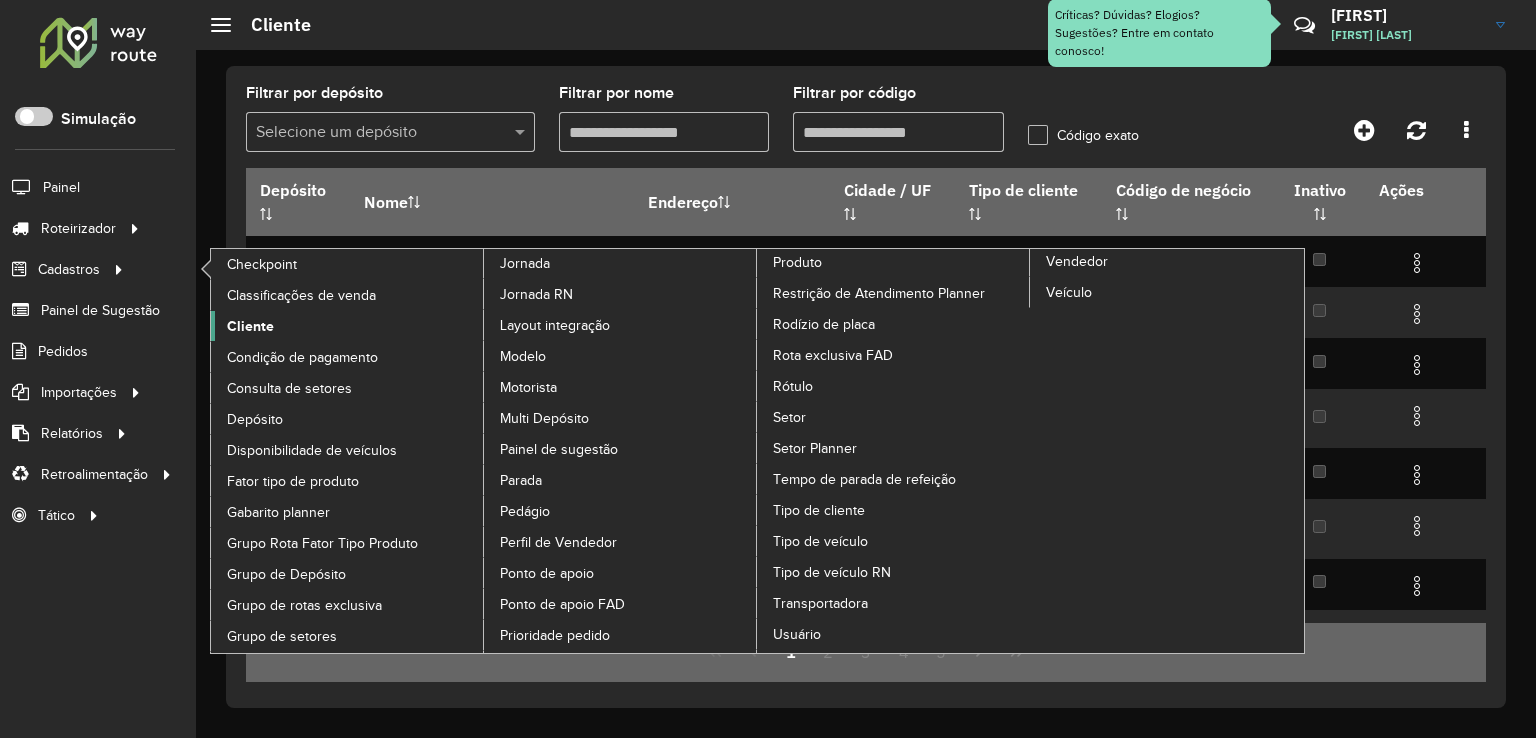 click on "Cliente" 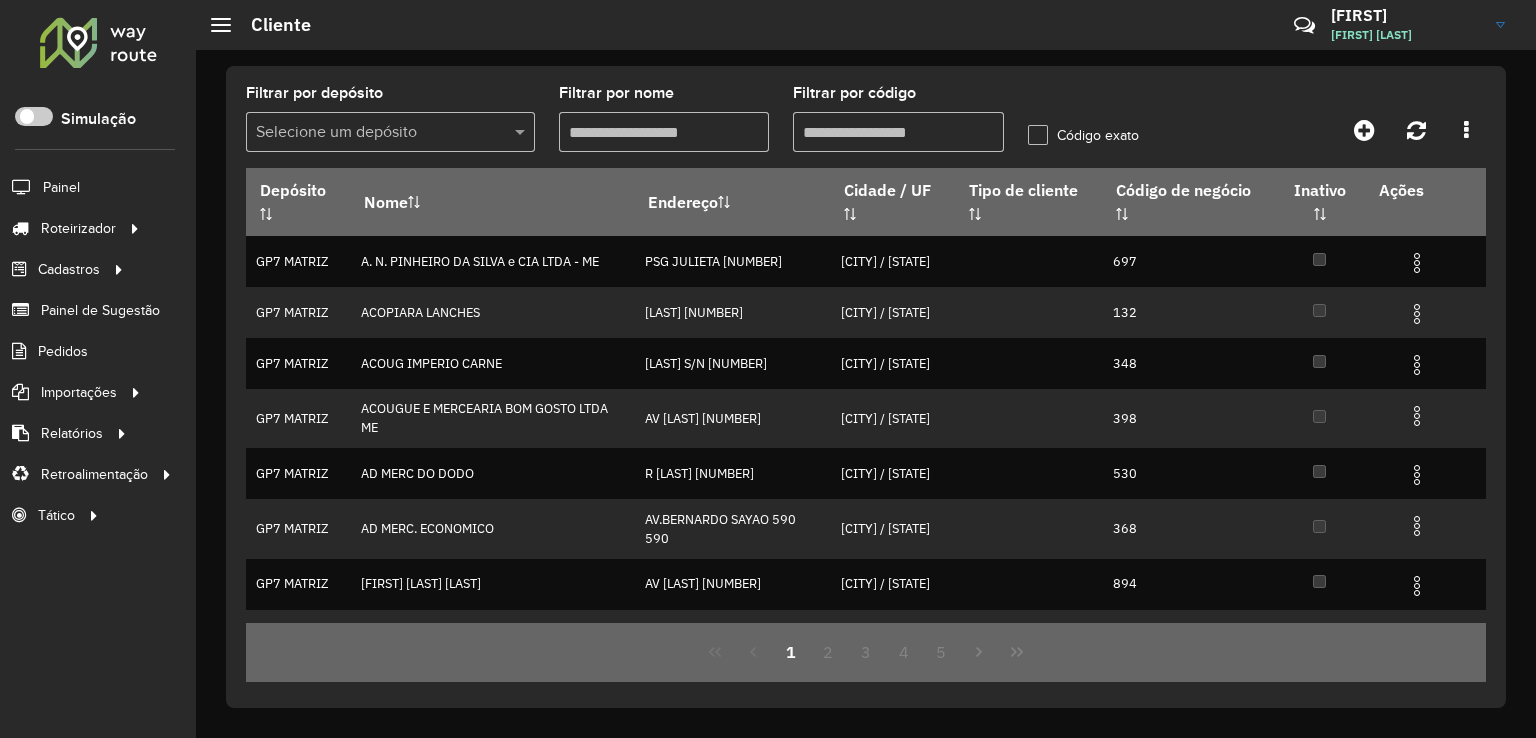 click on "Filtrar por código" at bounding box center [898, 132] 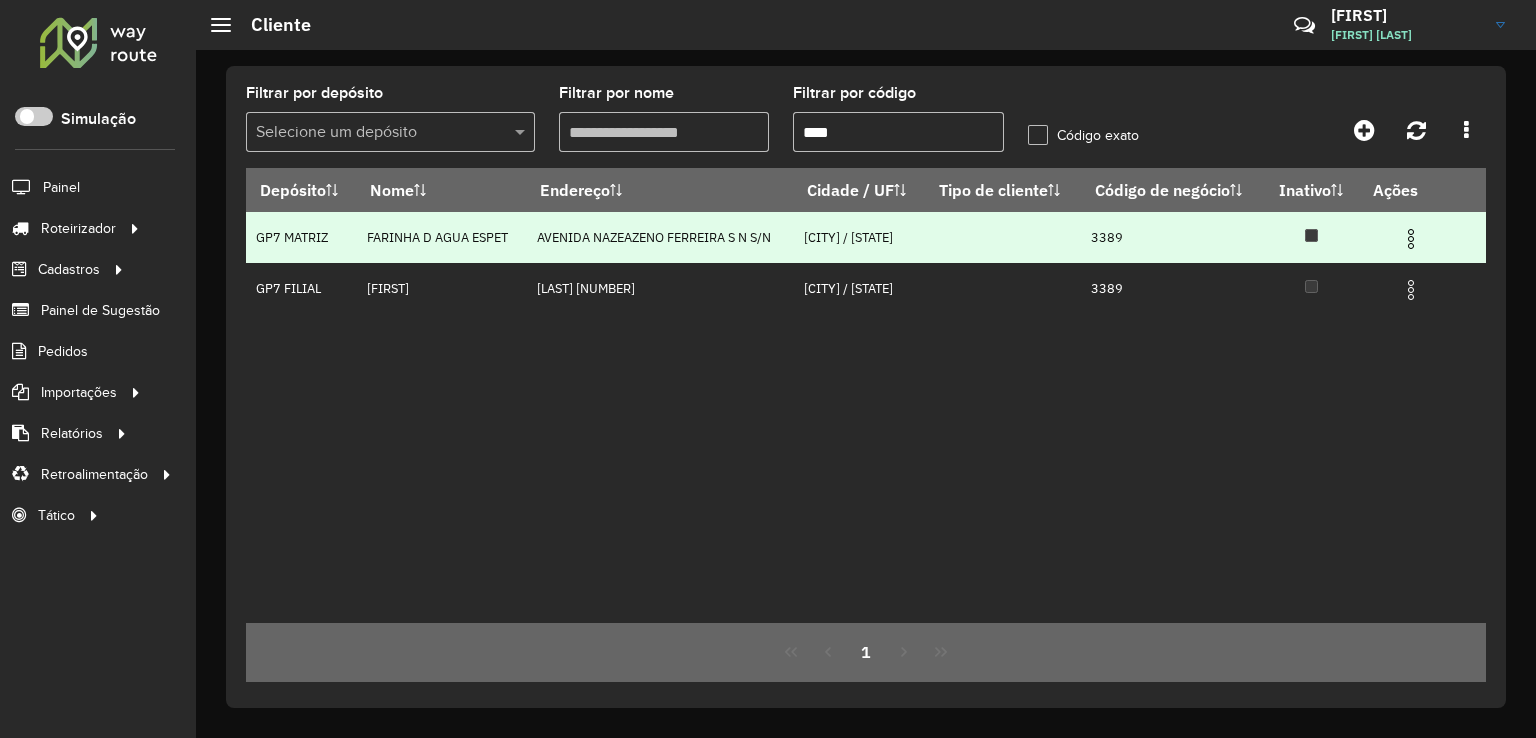type on "****" 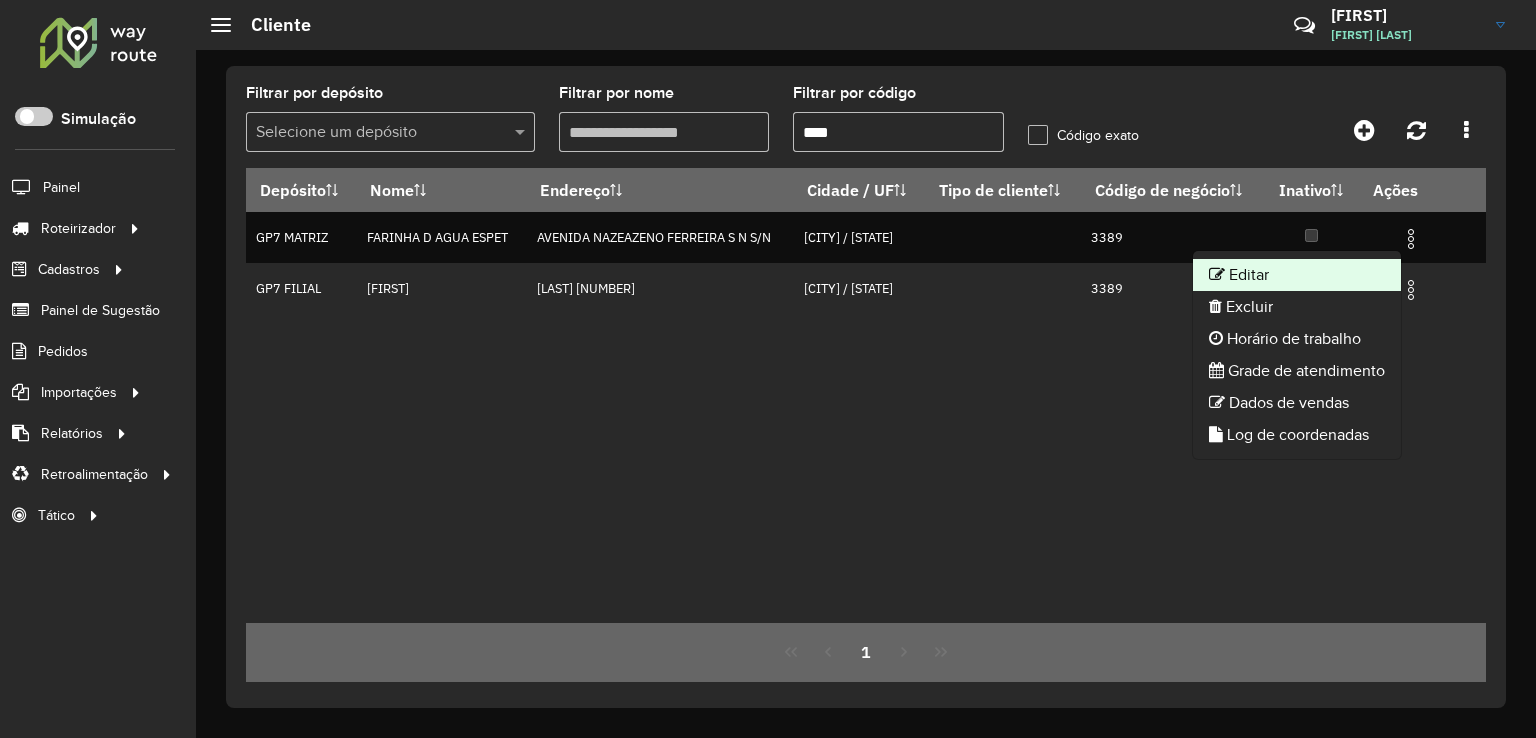 click on "Editar" 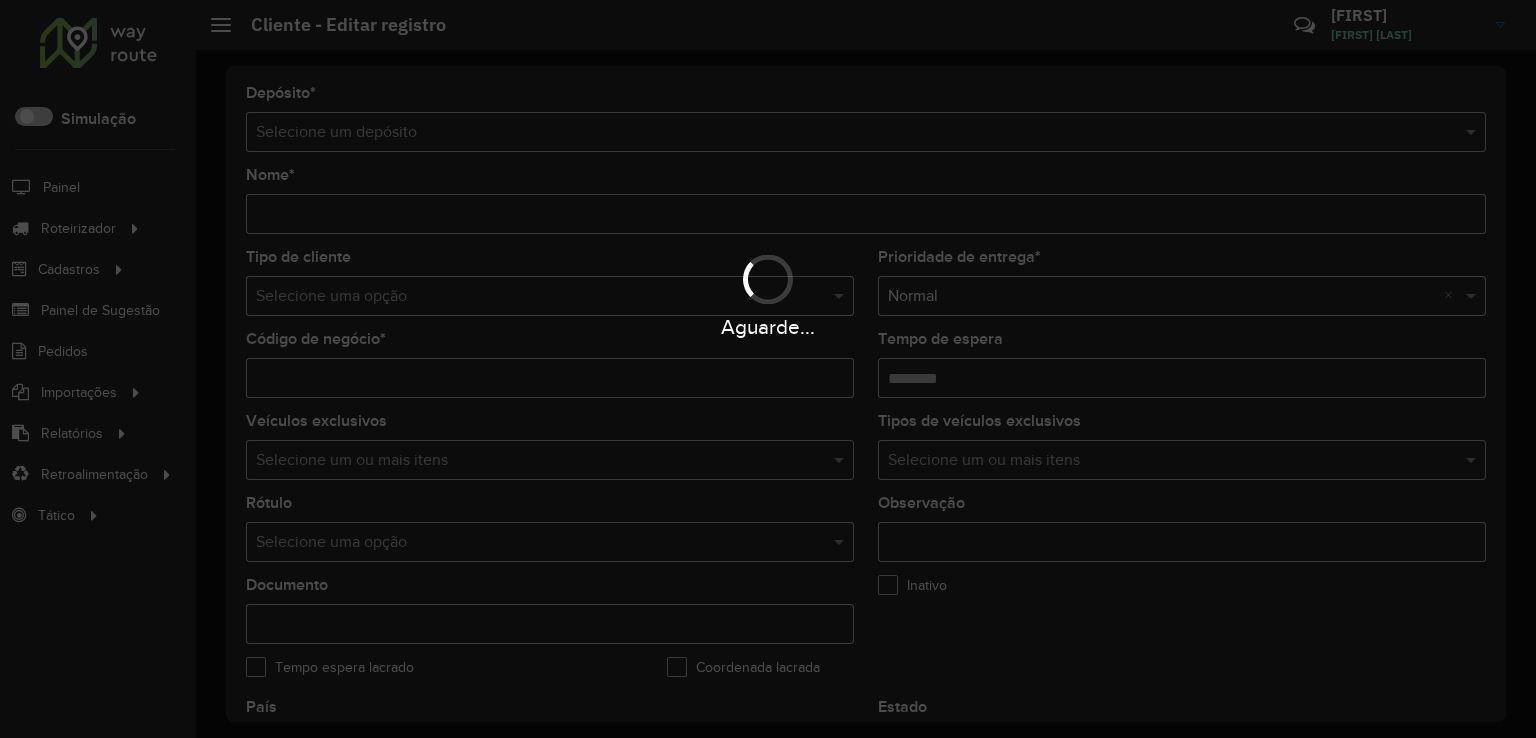 type on "**********" 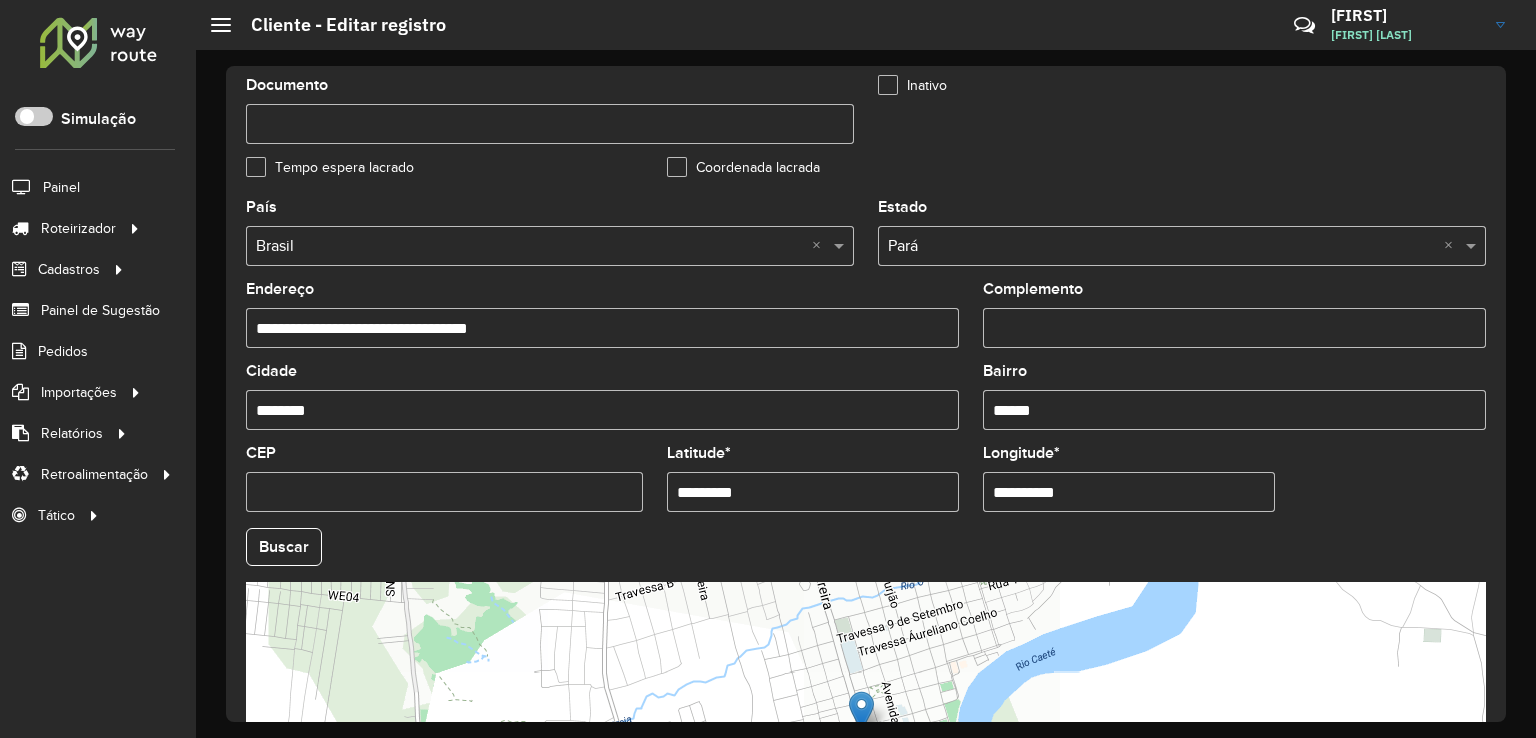scroll, scrollTop: 700, scrollLeft: 0, axis: vertical 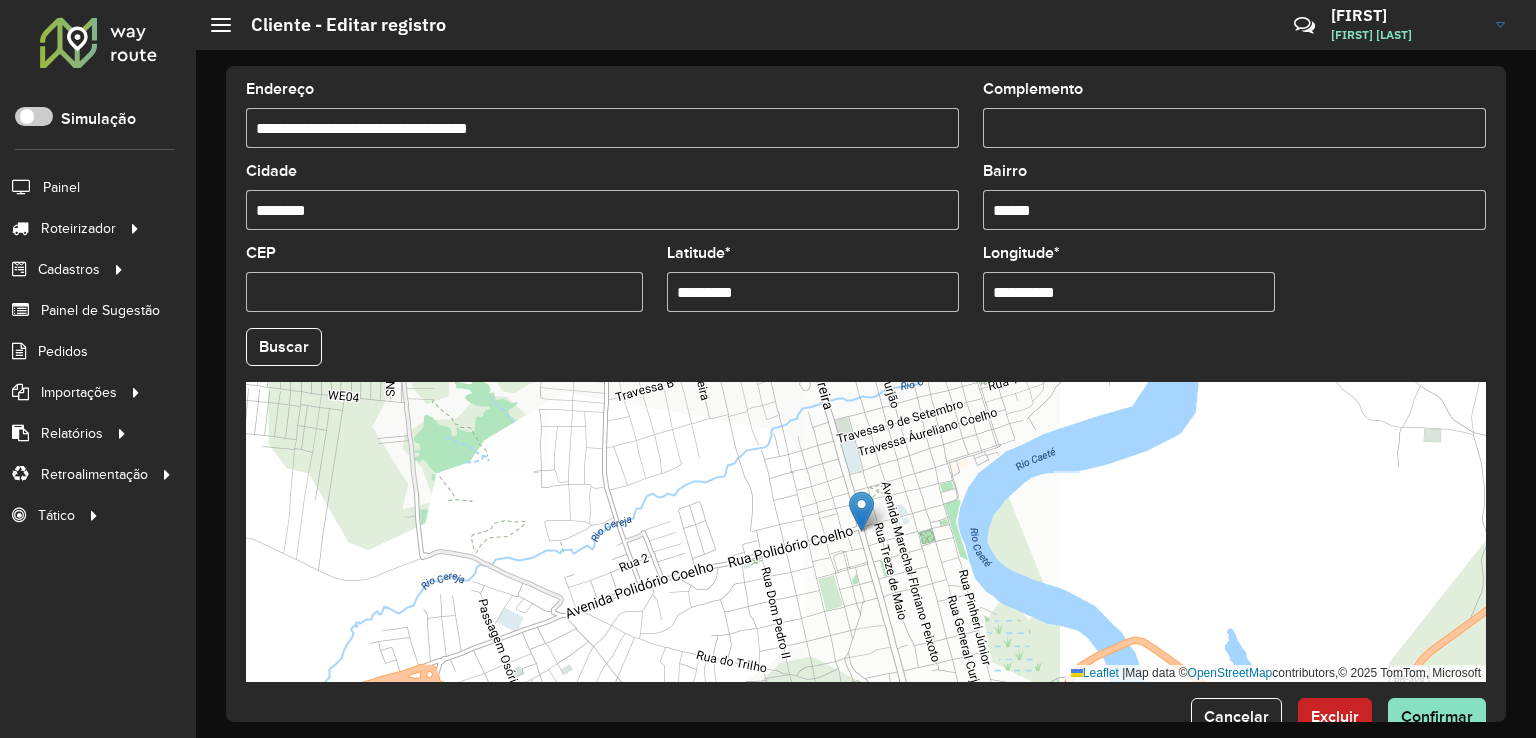 drag, startPoint x: 788, startPoint y: 294, endPoint x: 527, endPoint y: 288, distance: 261.06897 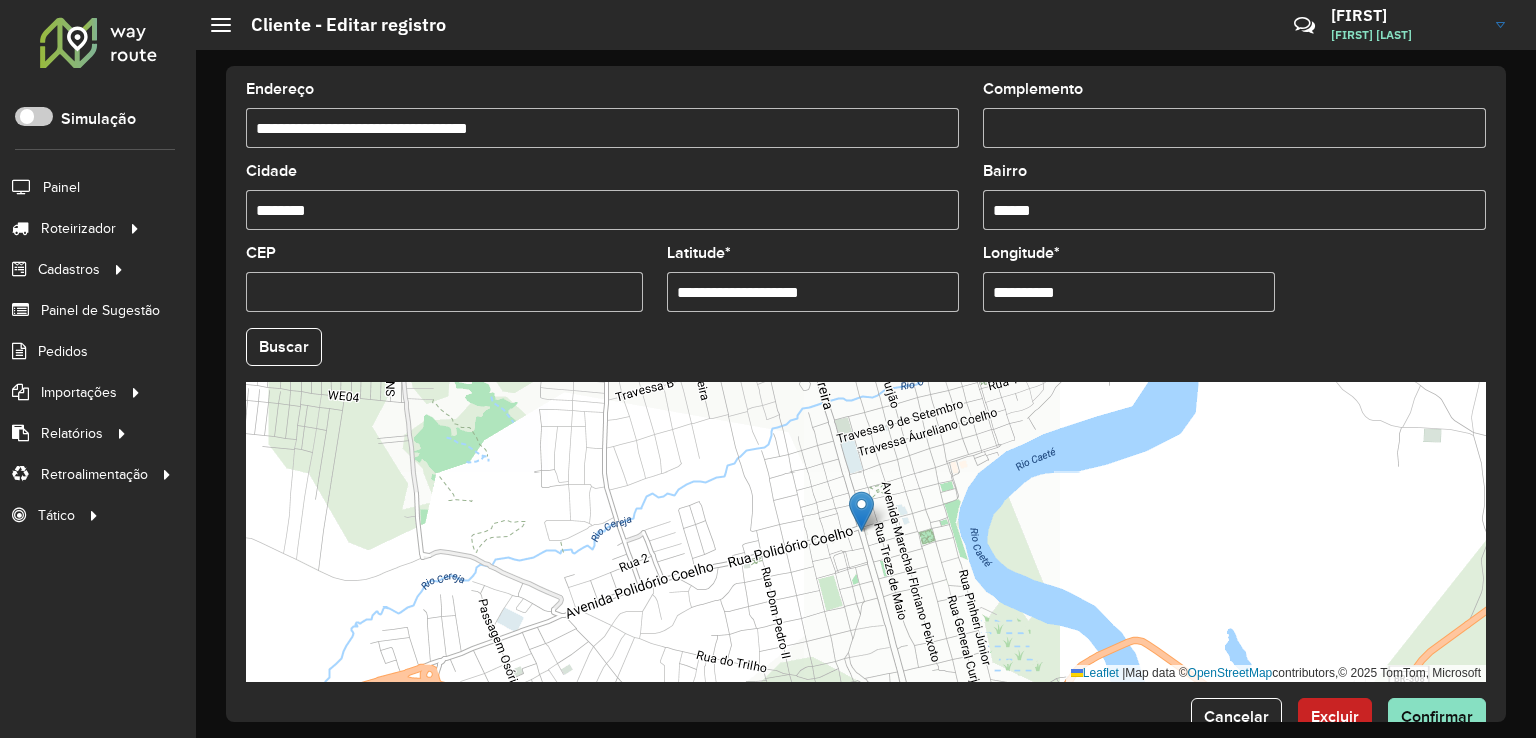 drag, startPoint x: 835, startPoint y: 283, endPoint x: 747, endPoint y: 279, distance: 88.09086 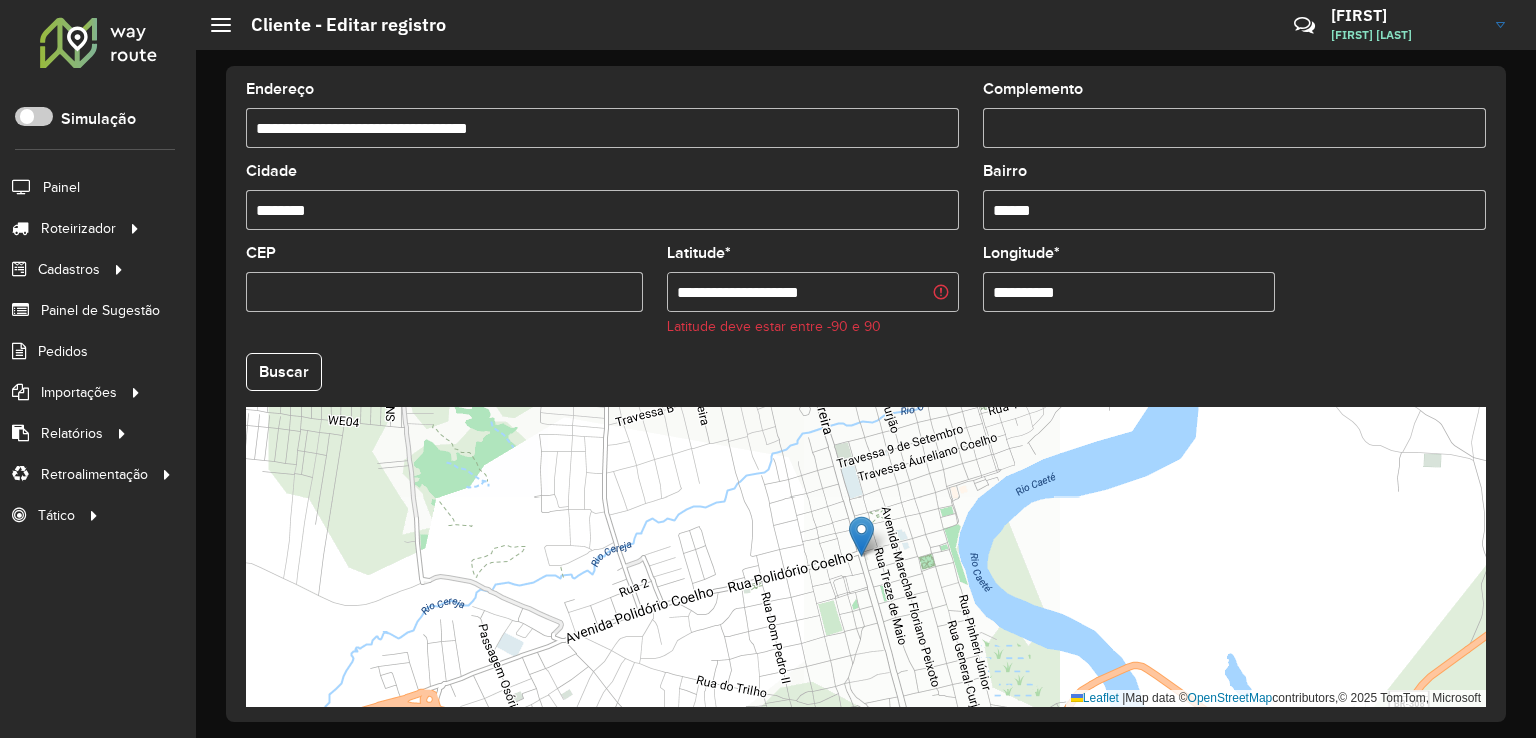 drag, startPoint x: 846, startPoint y: 280, endPoint x: 791, endPoint y: 280, distance: 55 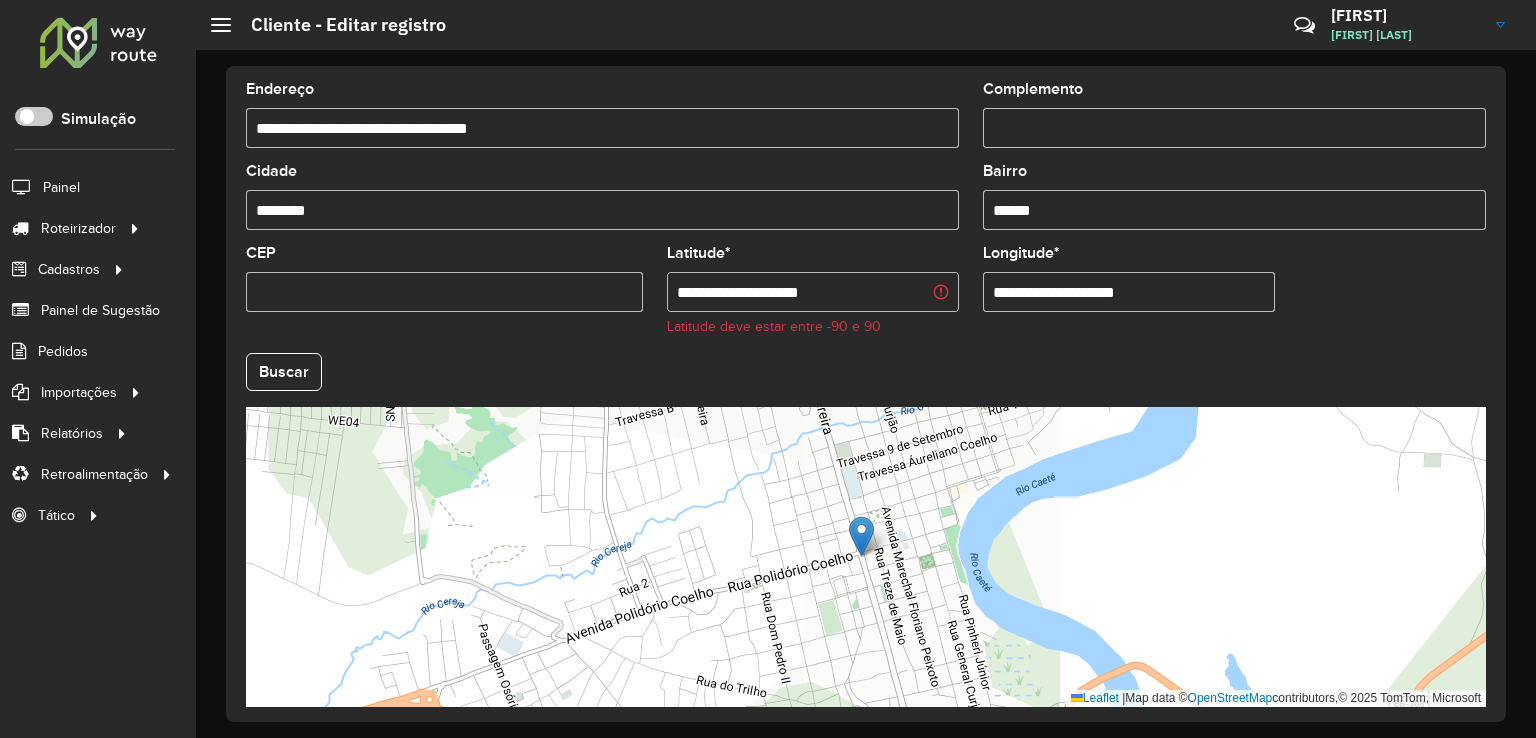 type on "**********" 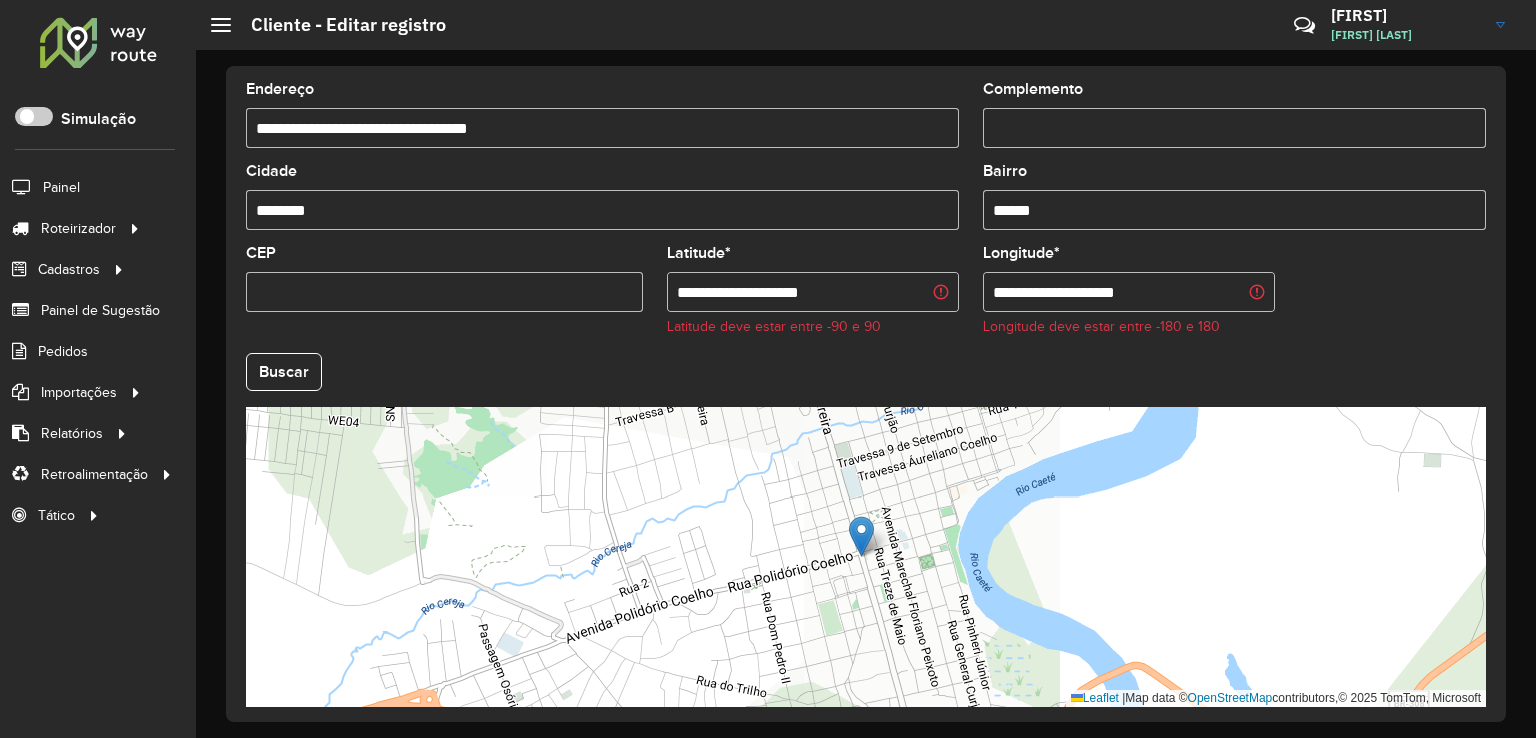 click on "**********" at bounding box center (813, 292) 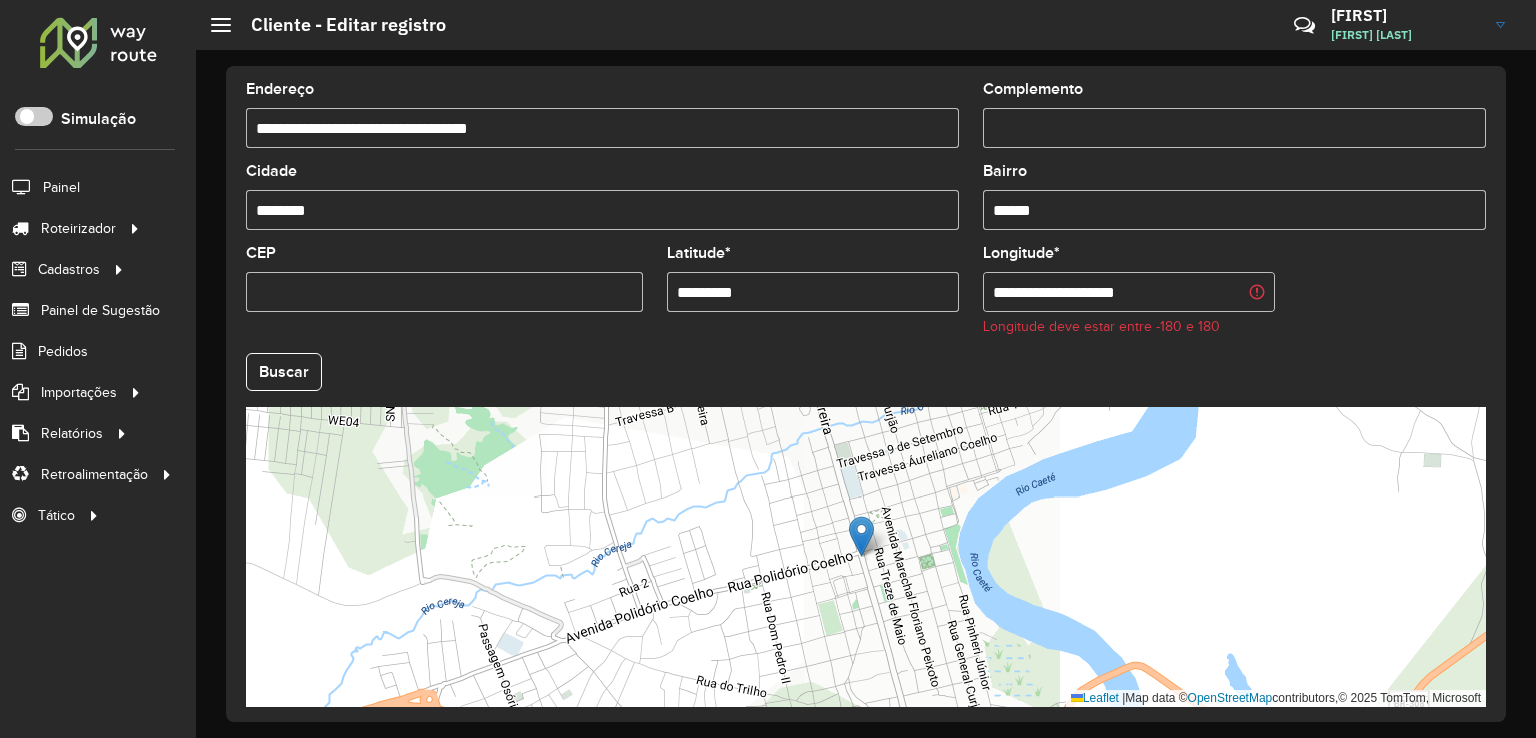 type on "*********" 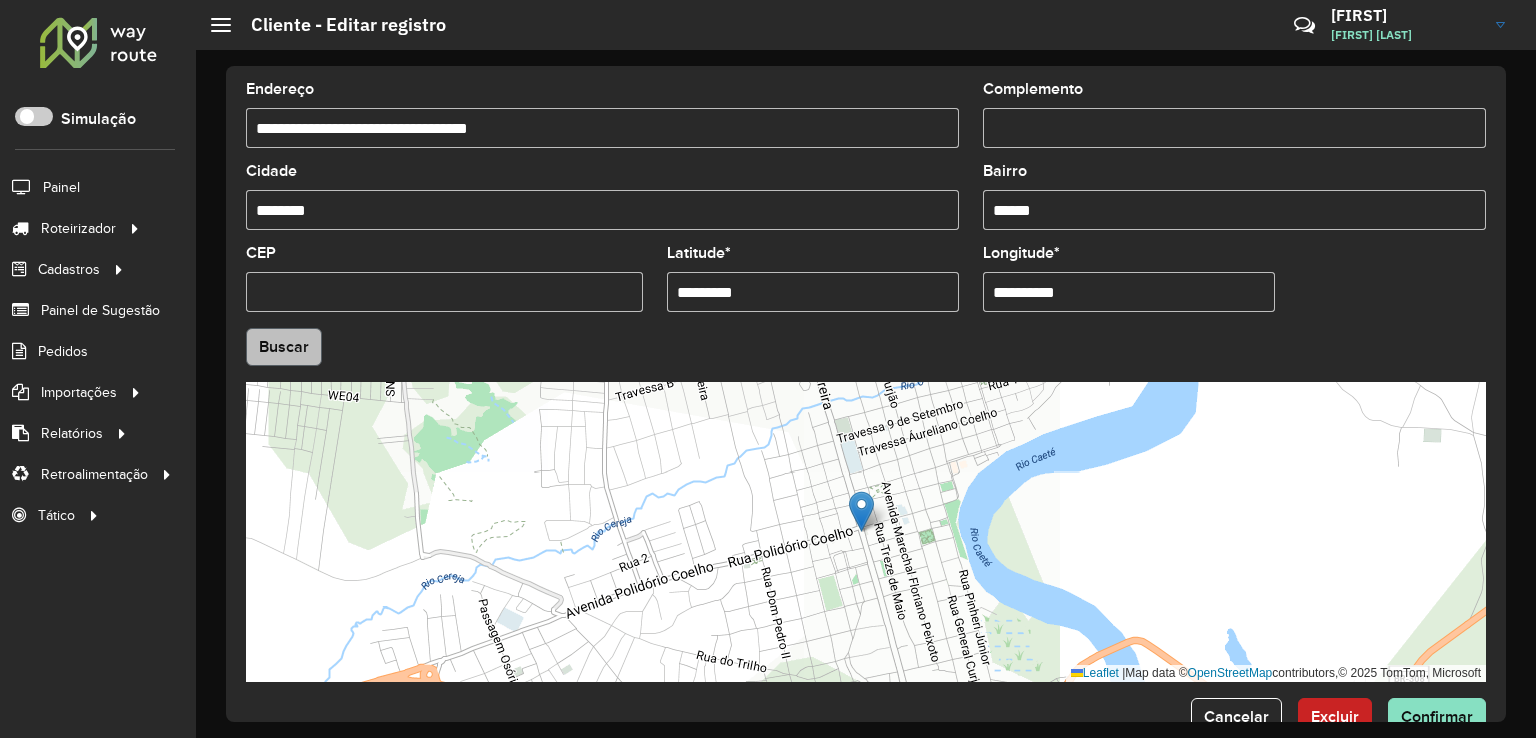 type on "**********" 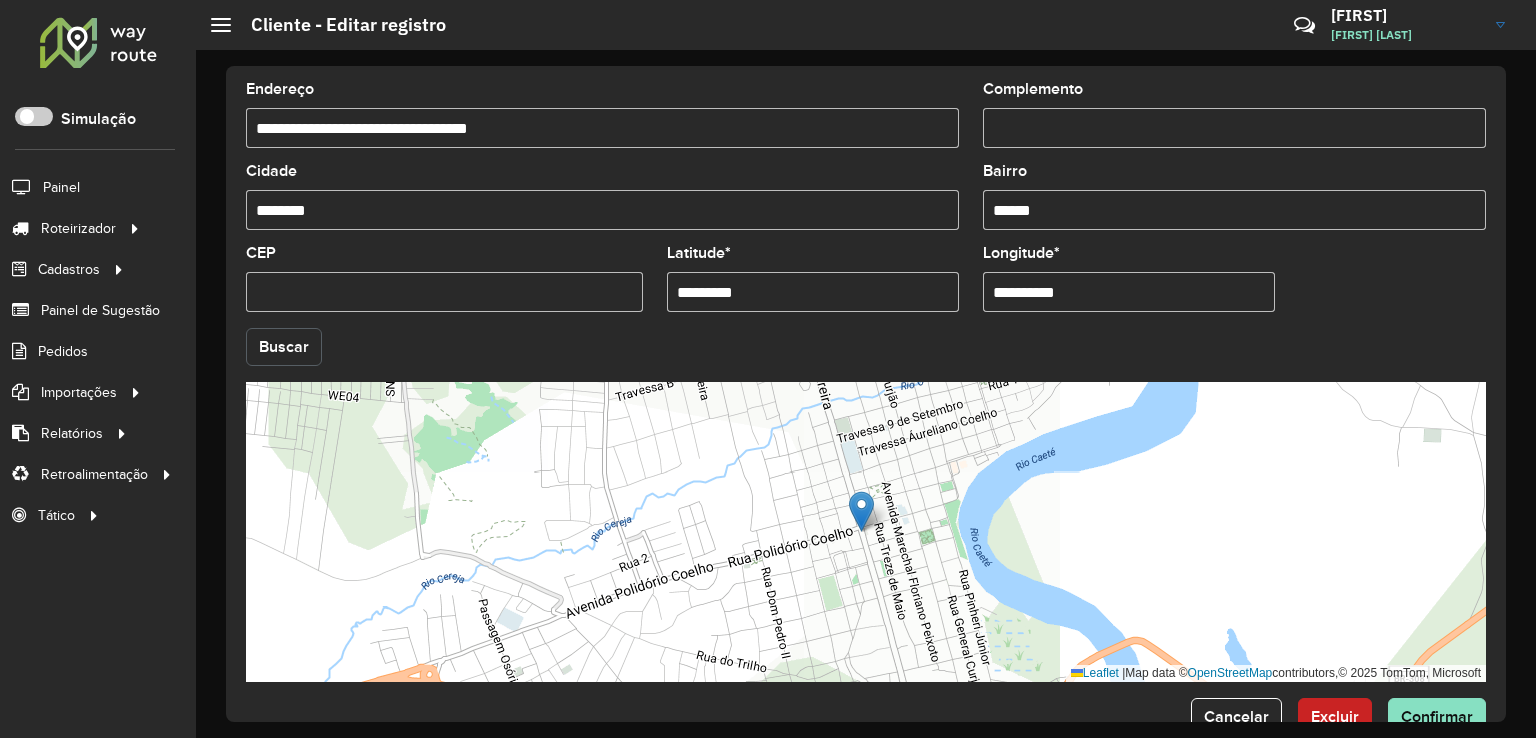 click on "Aguarde...  Pop-up bloqueado!  Seu navegador bloqueou automáticamente a abertura de uma nova janela.   Acesse as configurações e adicione o endereço do sistema a lista de permissão.   Fechar  Roteirizador AmbevTech Simulação Painel Roteirizador Entregas Vendas Cadastros Checkpoint Classificações de venda Cliente Condição de pagamento Consulta de setores Depósito Disponibilidade de veículos Fator tipo de produto Gabarito planner Grupo Rota Fator Tipo Produto Grupo de Depósito Grupo de rotas exclusiva Grupo de setores Jornada Jornada RN Layout integração Modelo Motorista Multi Depósito Painel de sugestão Parada Pedágio Perfil de Vendedor Ponto de apoio Ponto de apoio FAD Prioridade pedido Produto Restrição de Atendimento Planner Rodízio de placa Rota exclusiva FAD Rótulo Setor Setor Planner Tempo de parada de refeição Tipo de cliente Tipo de veículo Tipo de veículo RN Transportadora Usuário Vendedor Veículo Painel de Sugestão Pedidos Importações Classificação e volume de venda" at bounding box center (768, 369) 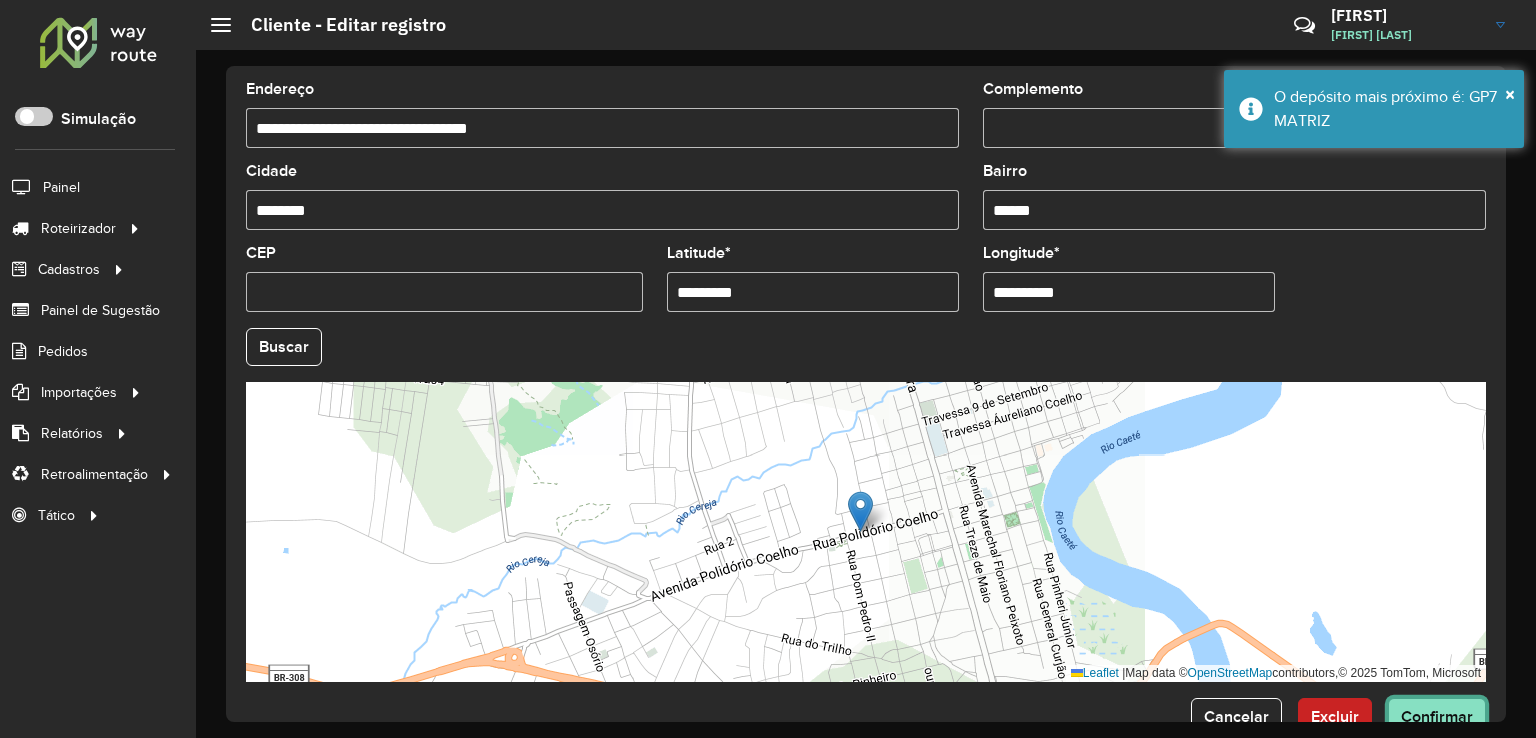 click on "Confirmar" 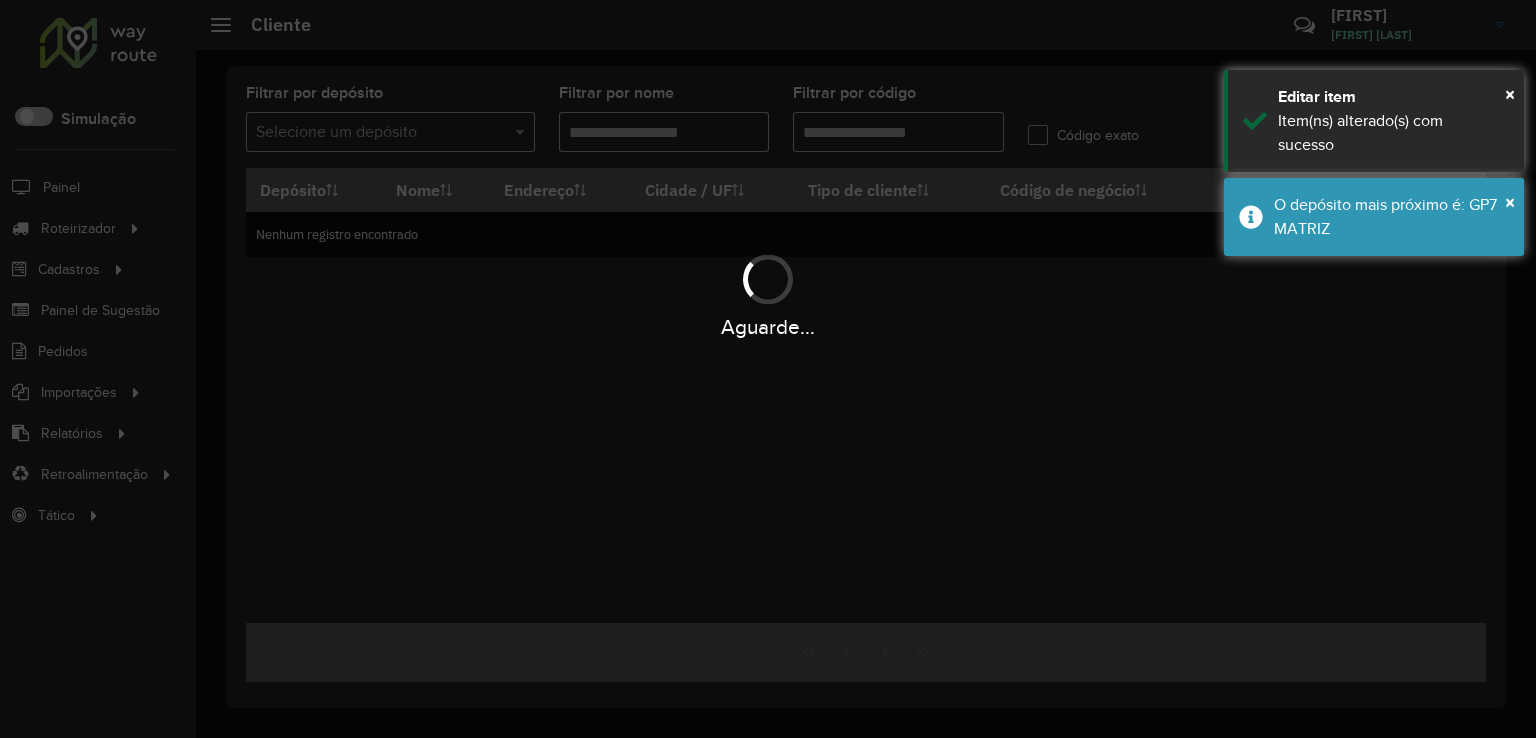 type on "****" 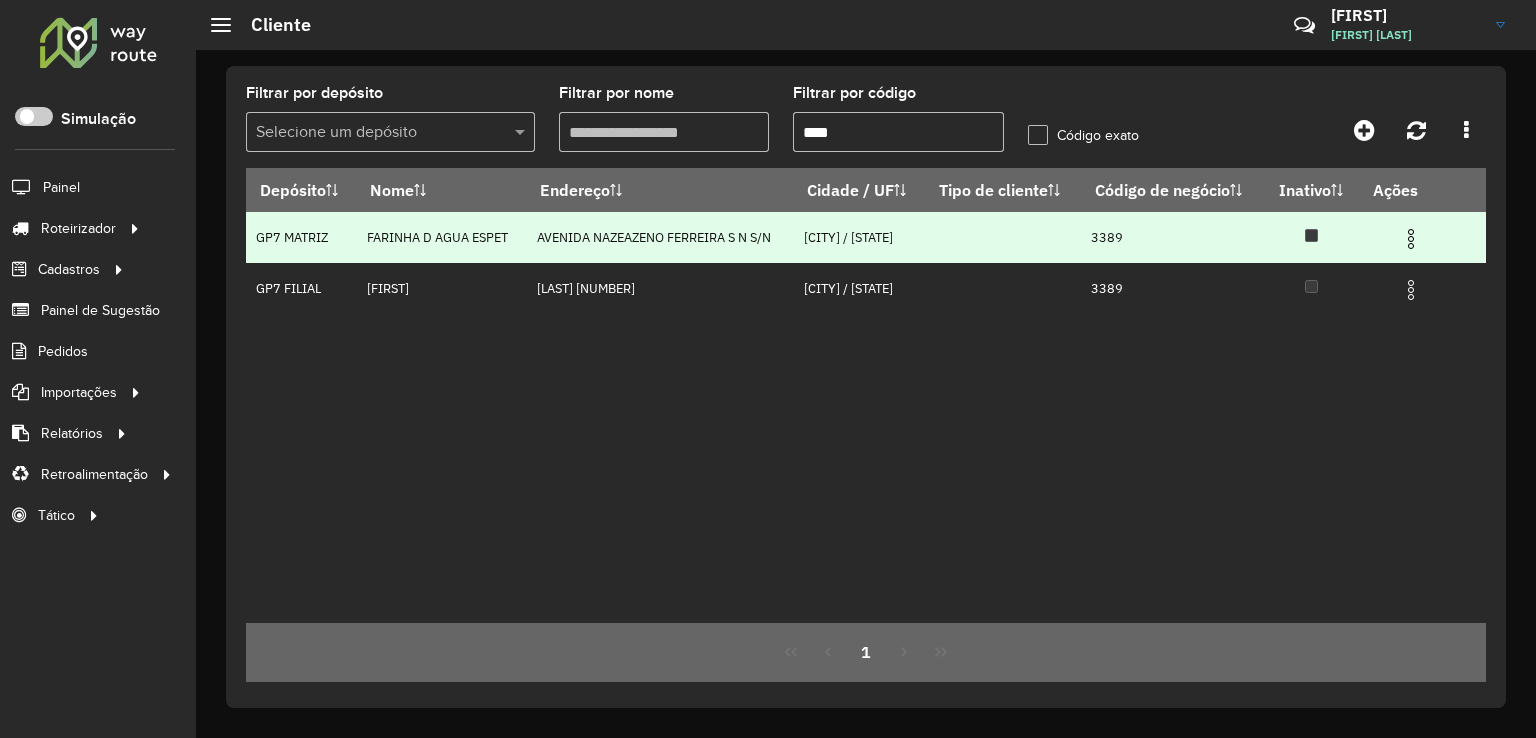 click at bounding box center [1411, 239] 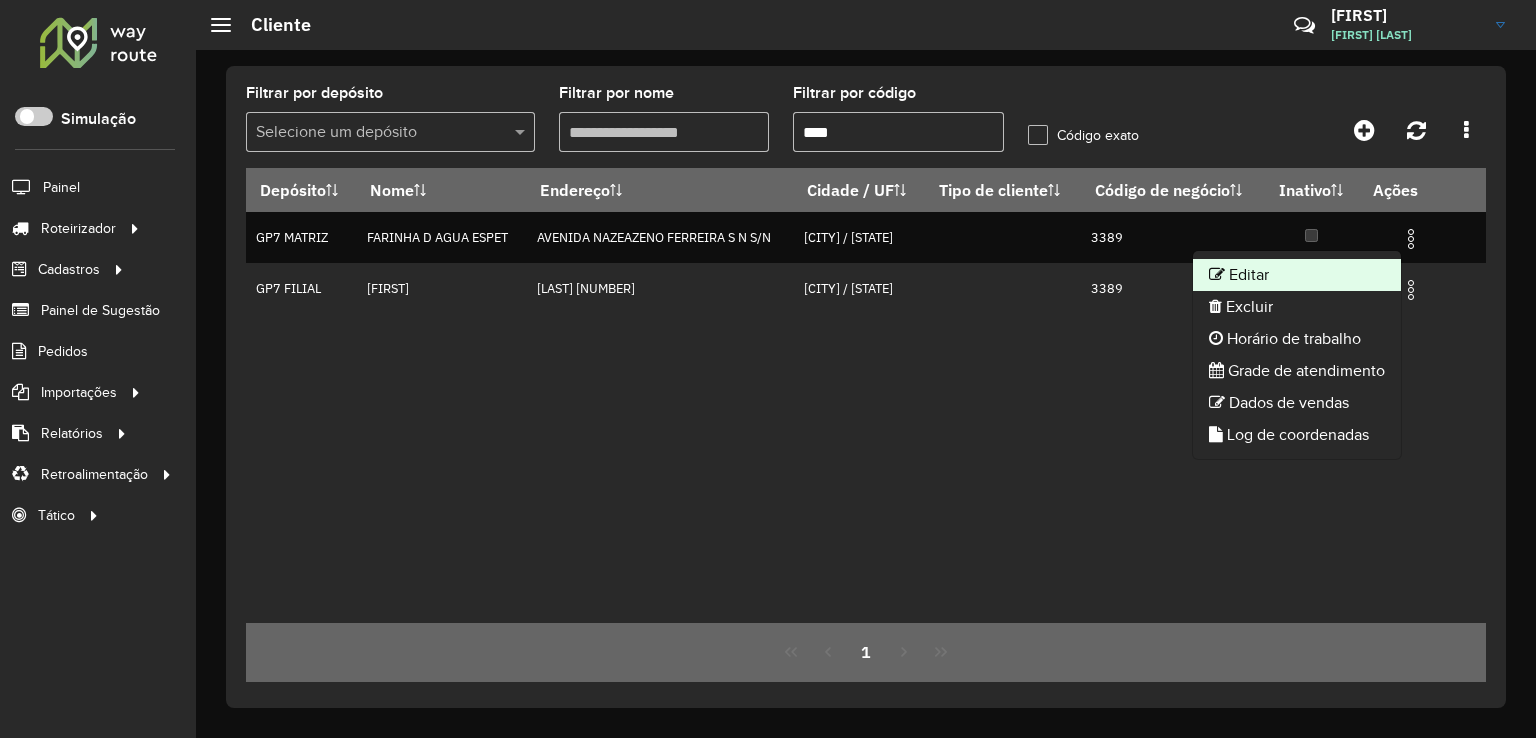 click on "Editar" 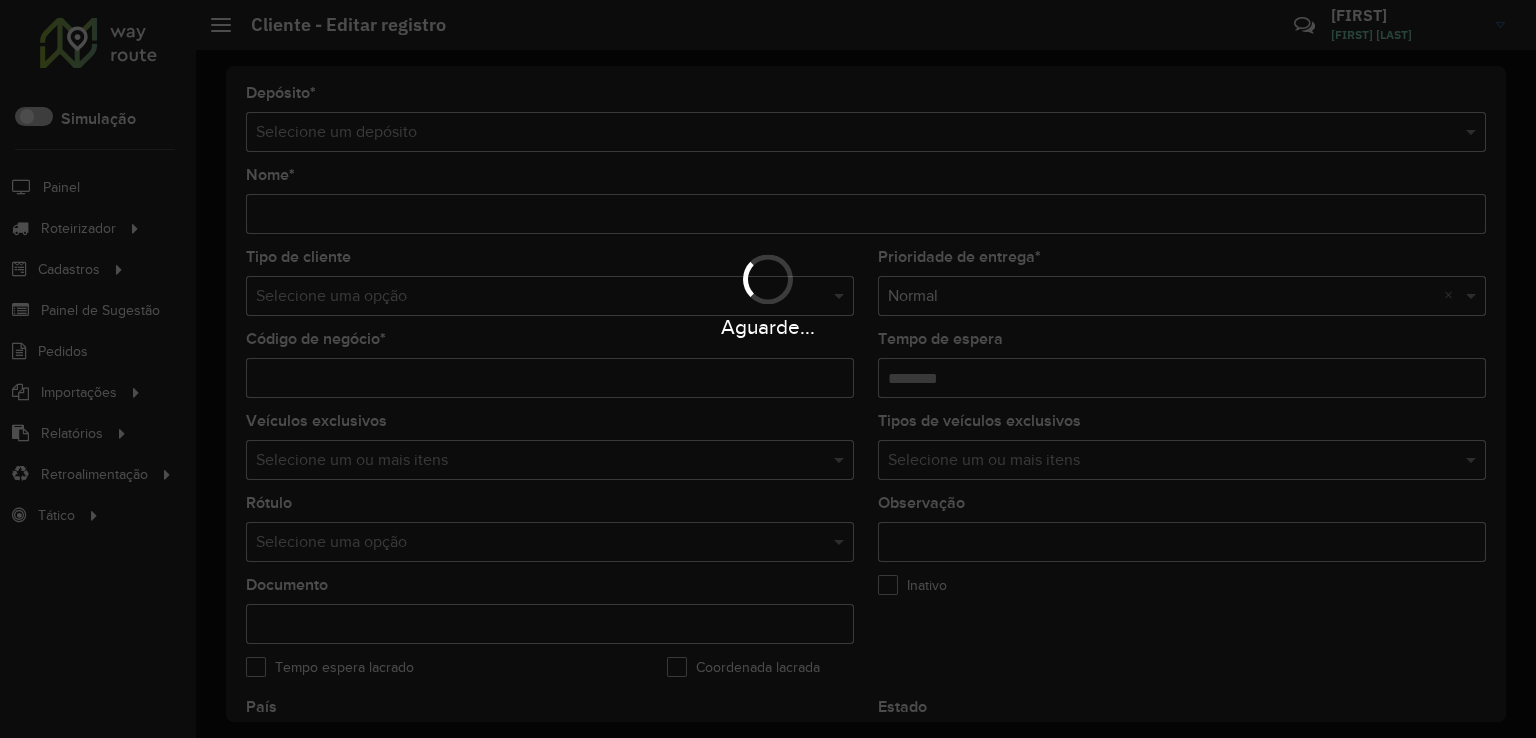type on "**********" 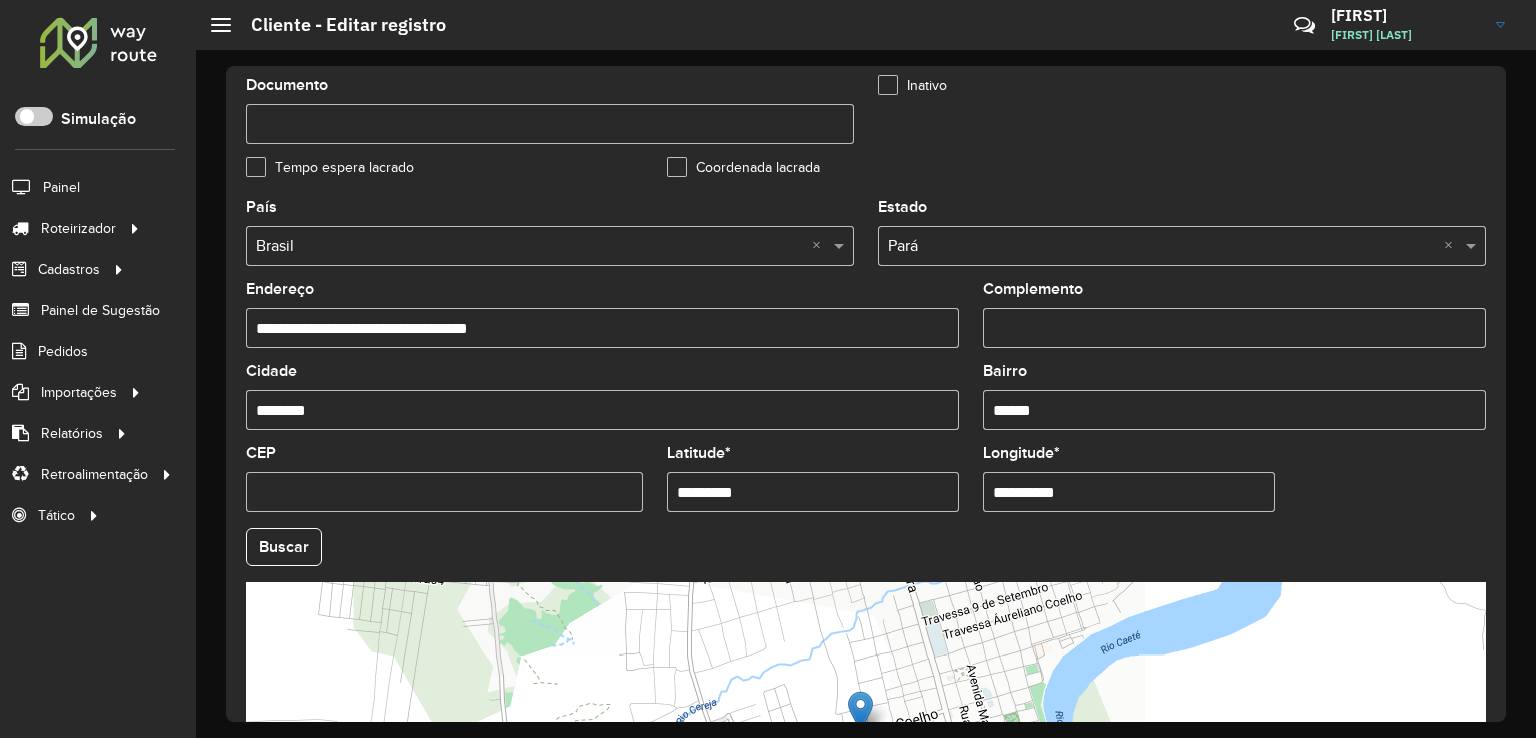 scroll, scrollTop: 742, scrollLeft: 0, axis: vertical 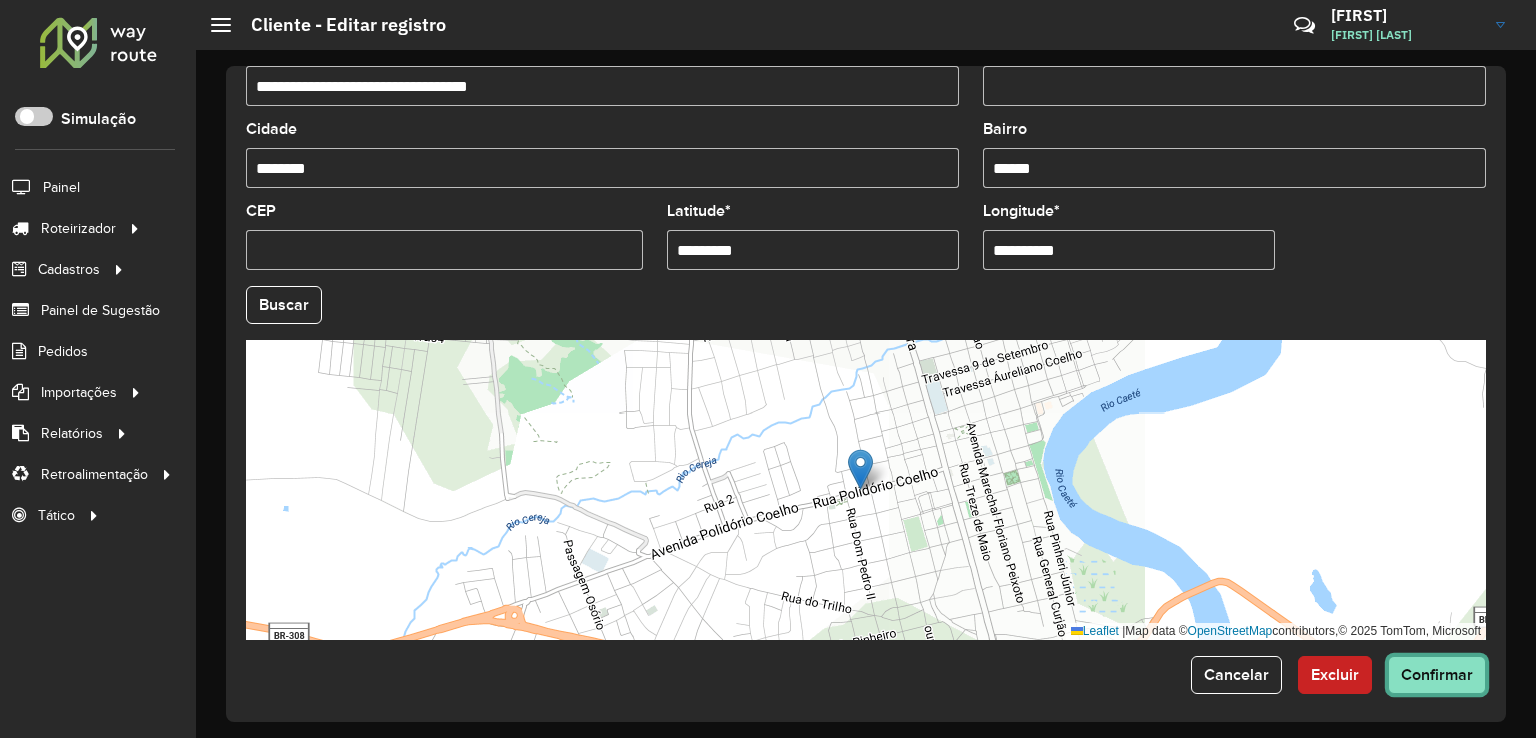 click on "Confirmar" 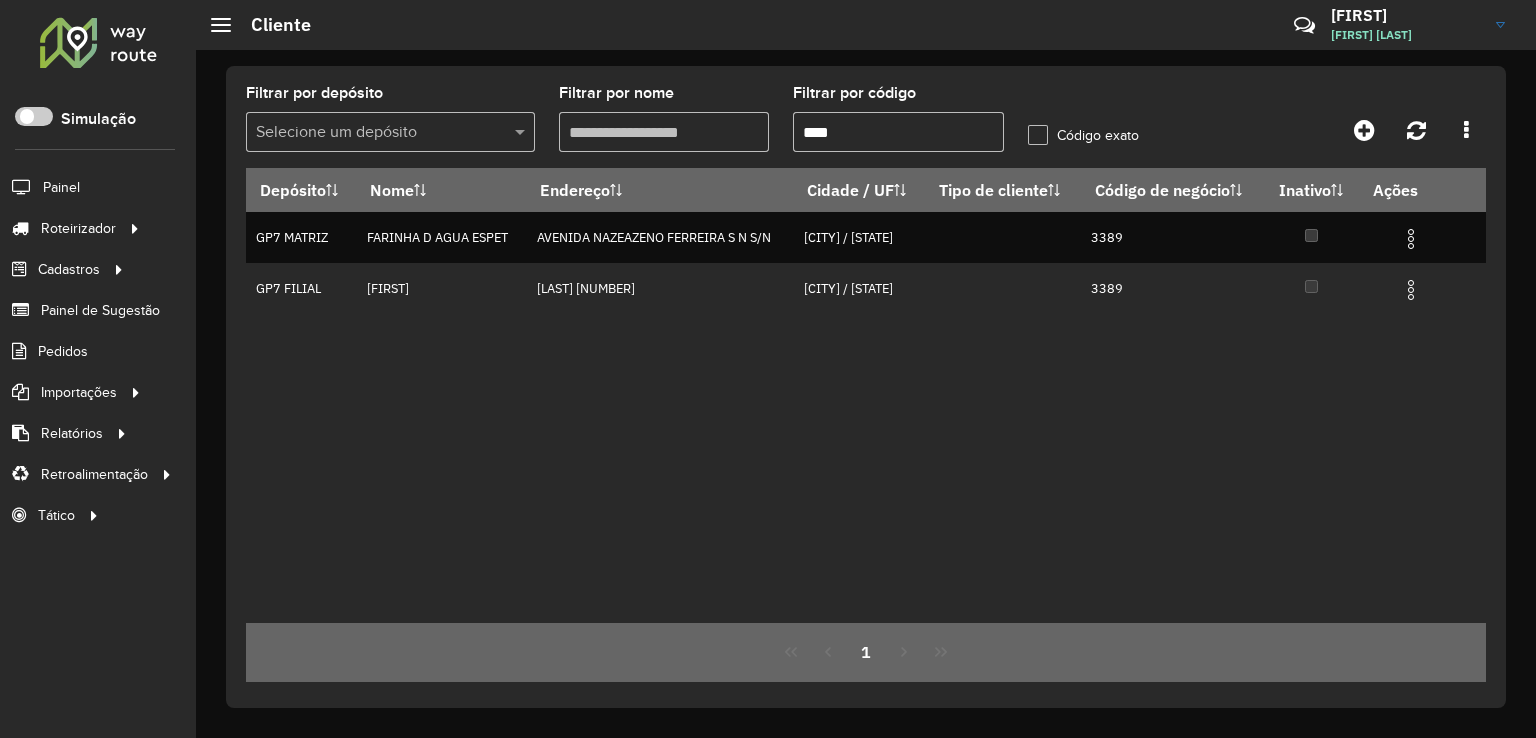 drag, startPoint x: 875, startPoint y: 129, endPoint x: 679, endPoint y: 126, distance: 196.02296 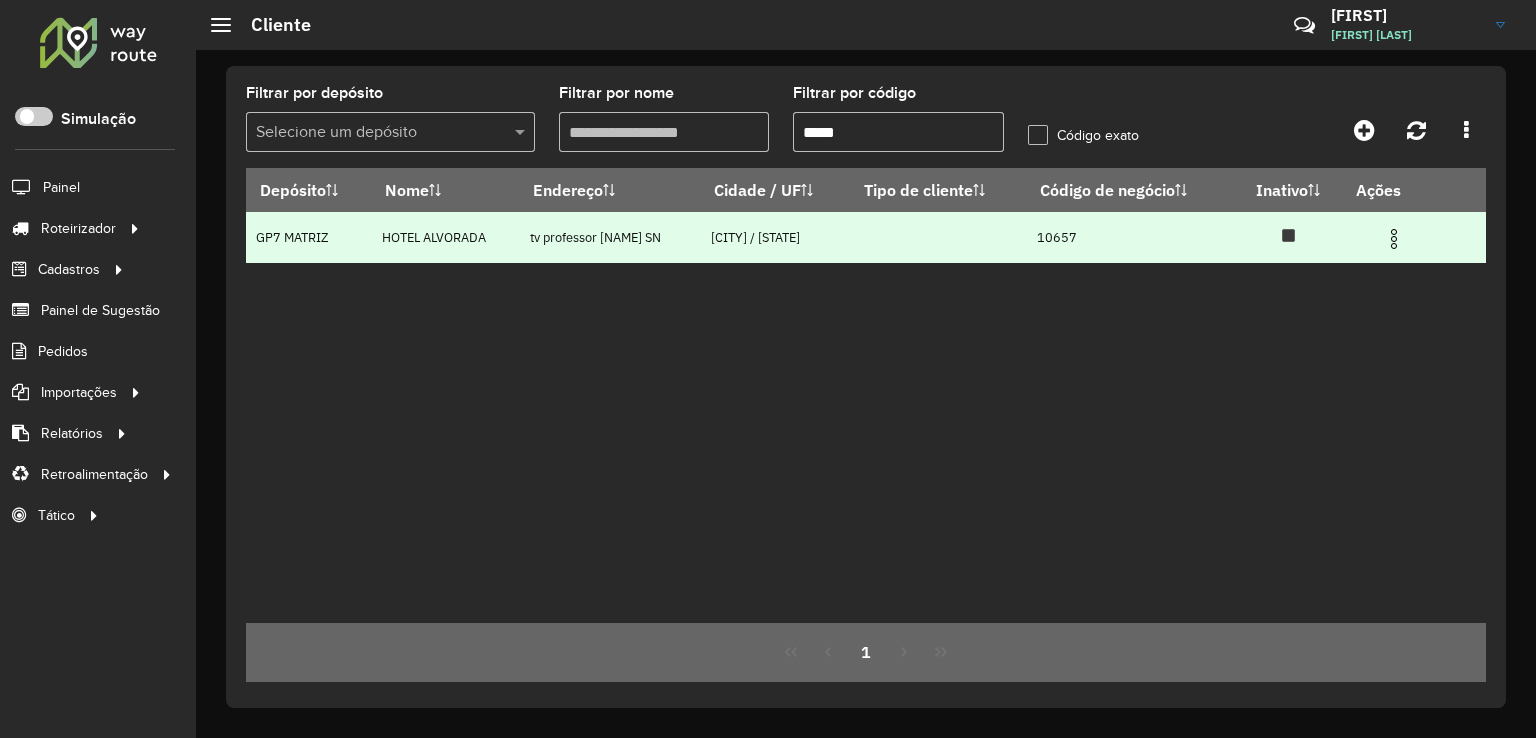 type on "*****" 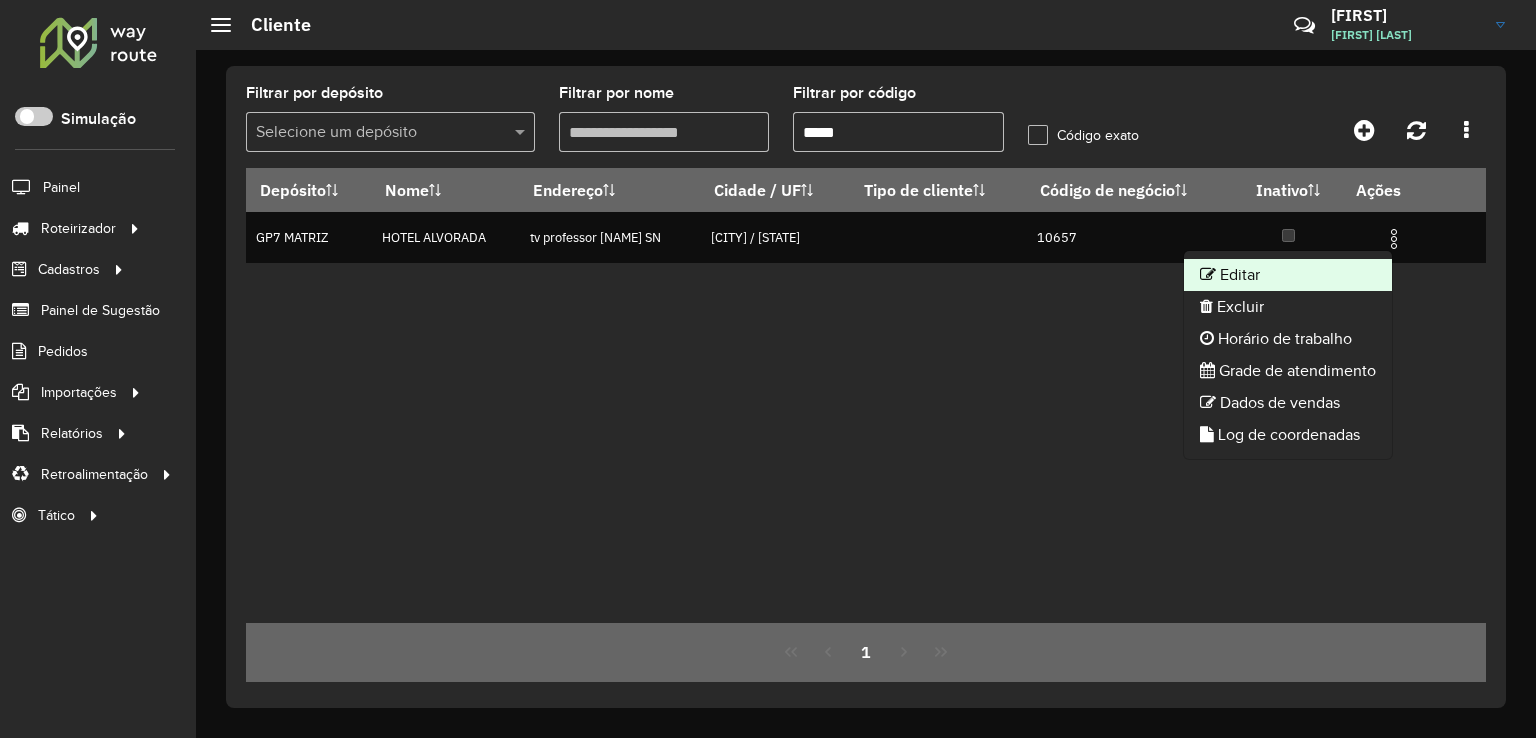 click on "Editar" 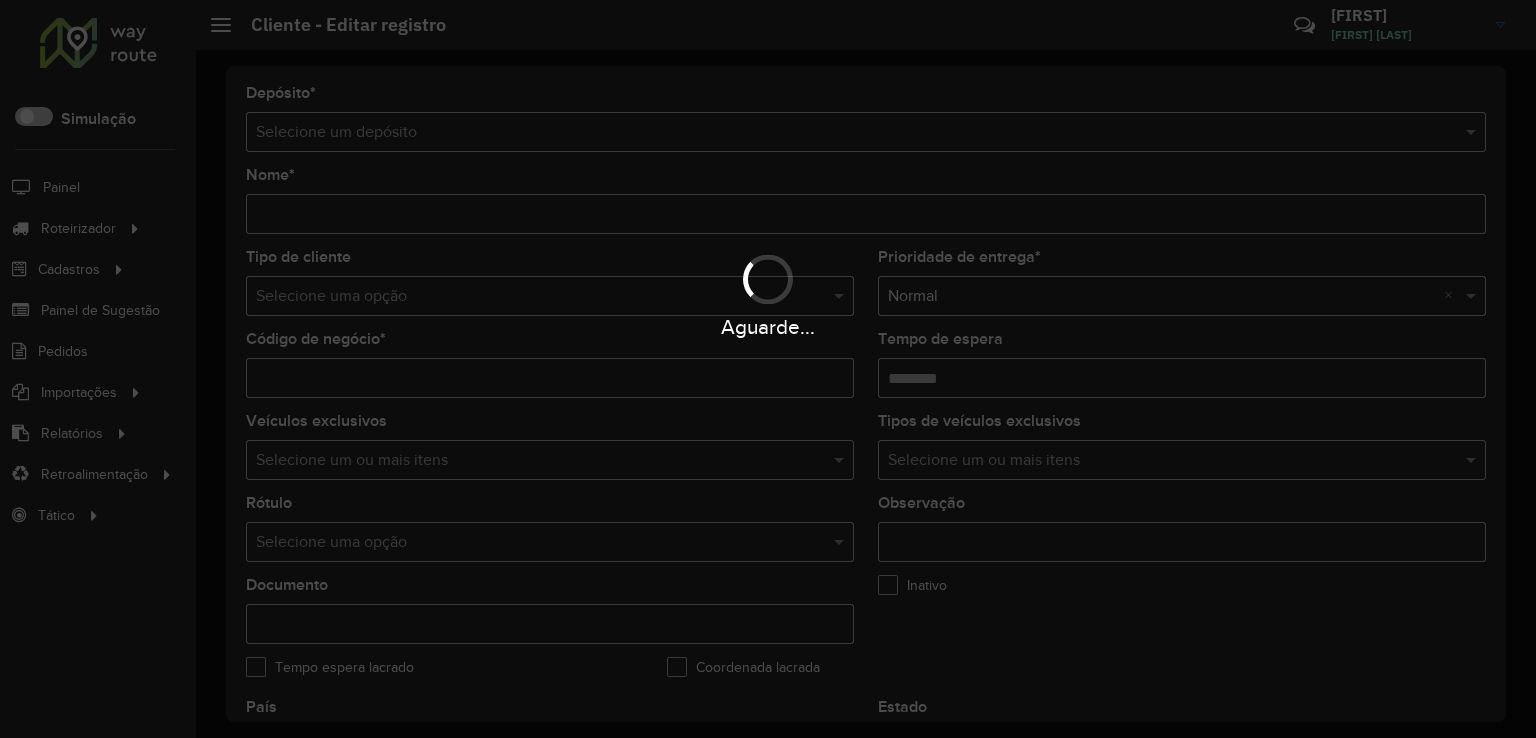type on "**********" 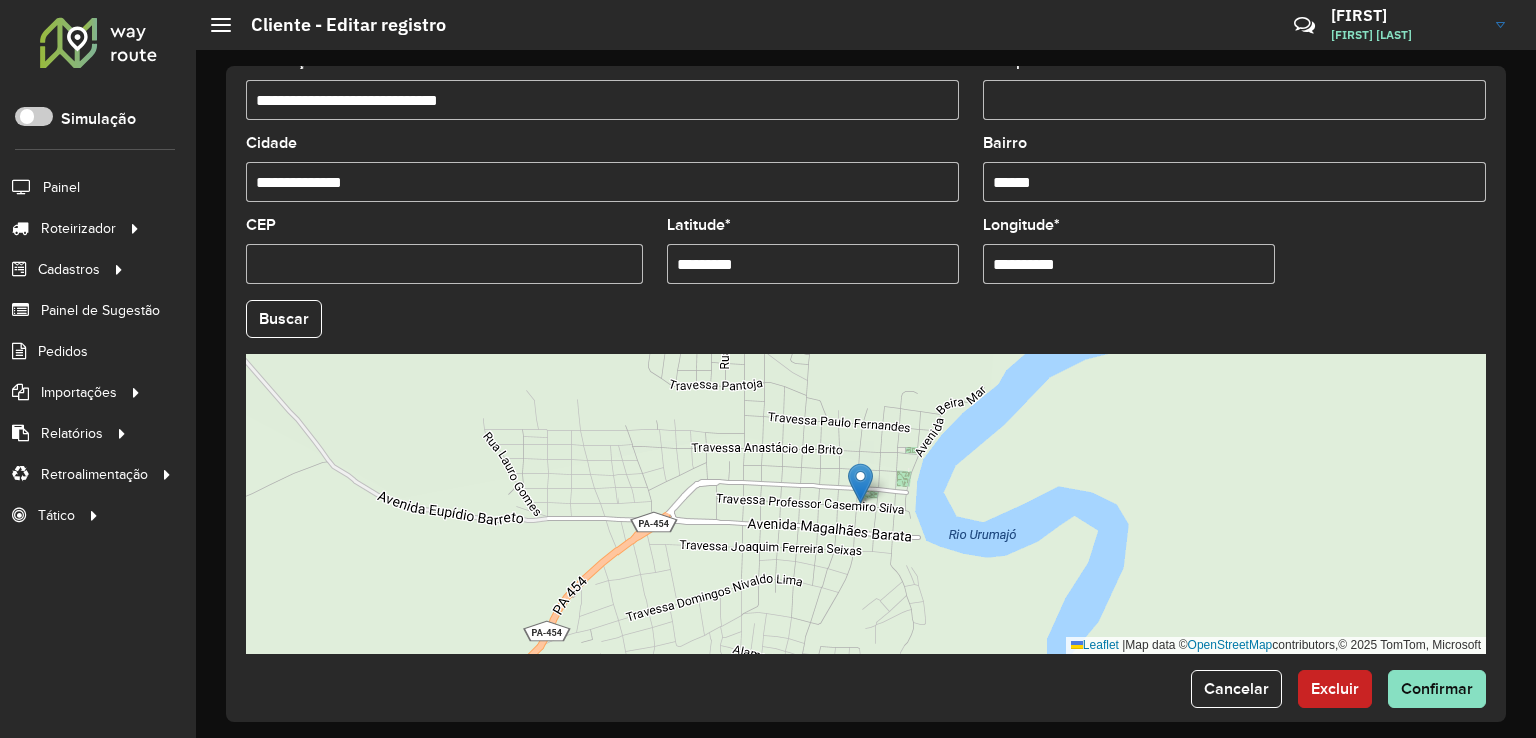 scroll, scrollTop: 742, scrollLeft: 0, axis: vertical 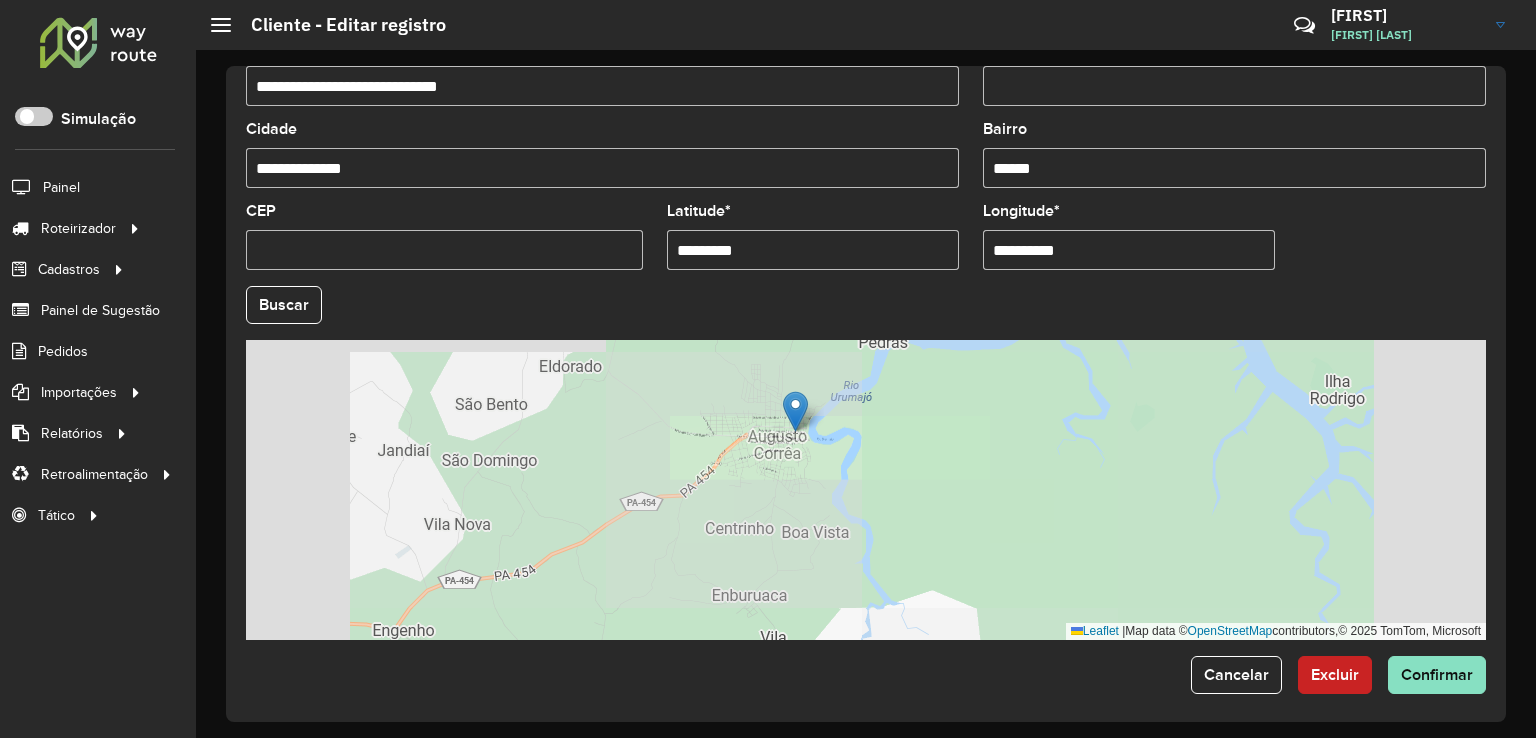 drag, startPoint x: 681, startPoint y: 256, endPoint x: 586, endPoint y: 255, distance: 95.005264 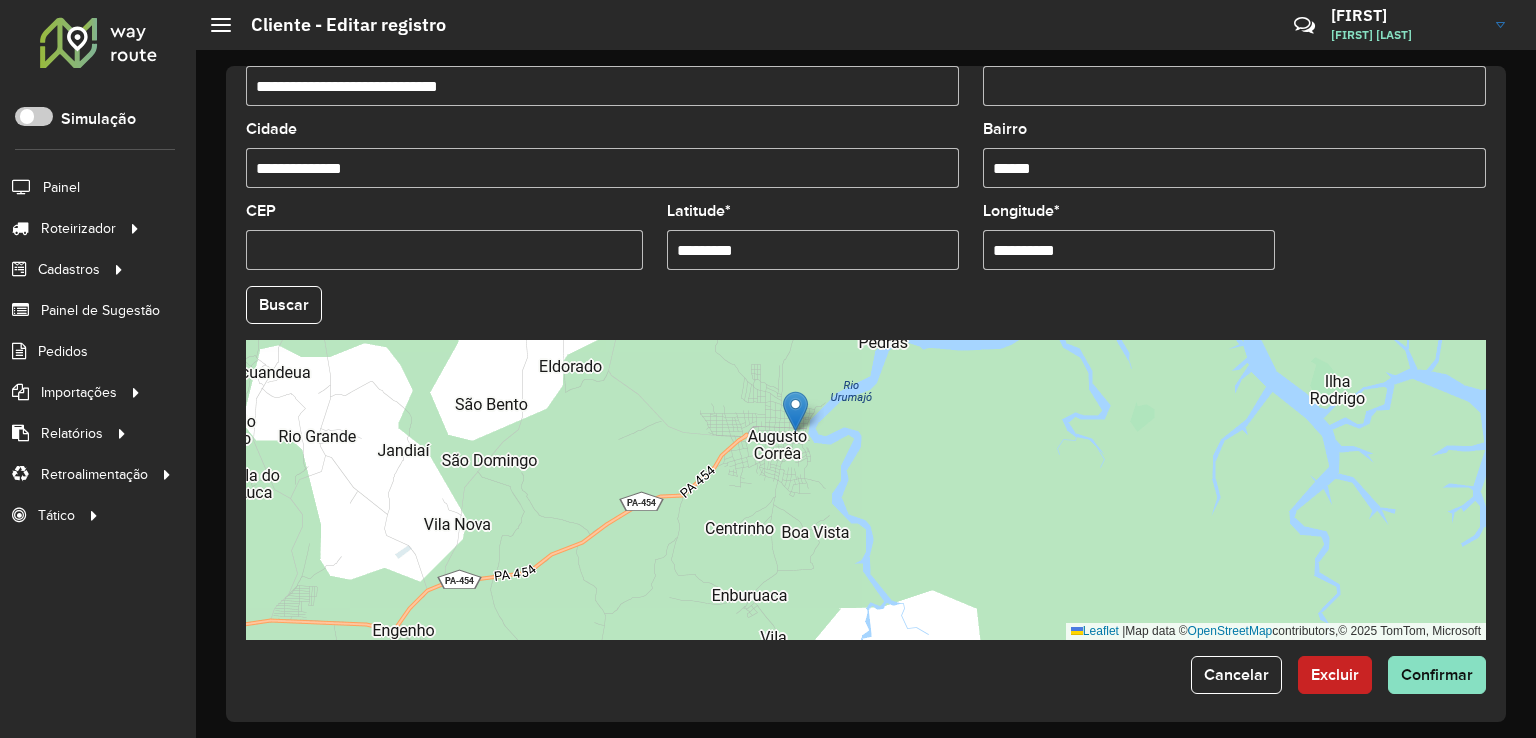paste on "**********" 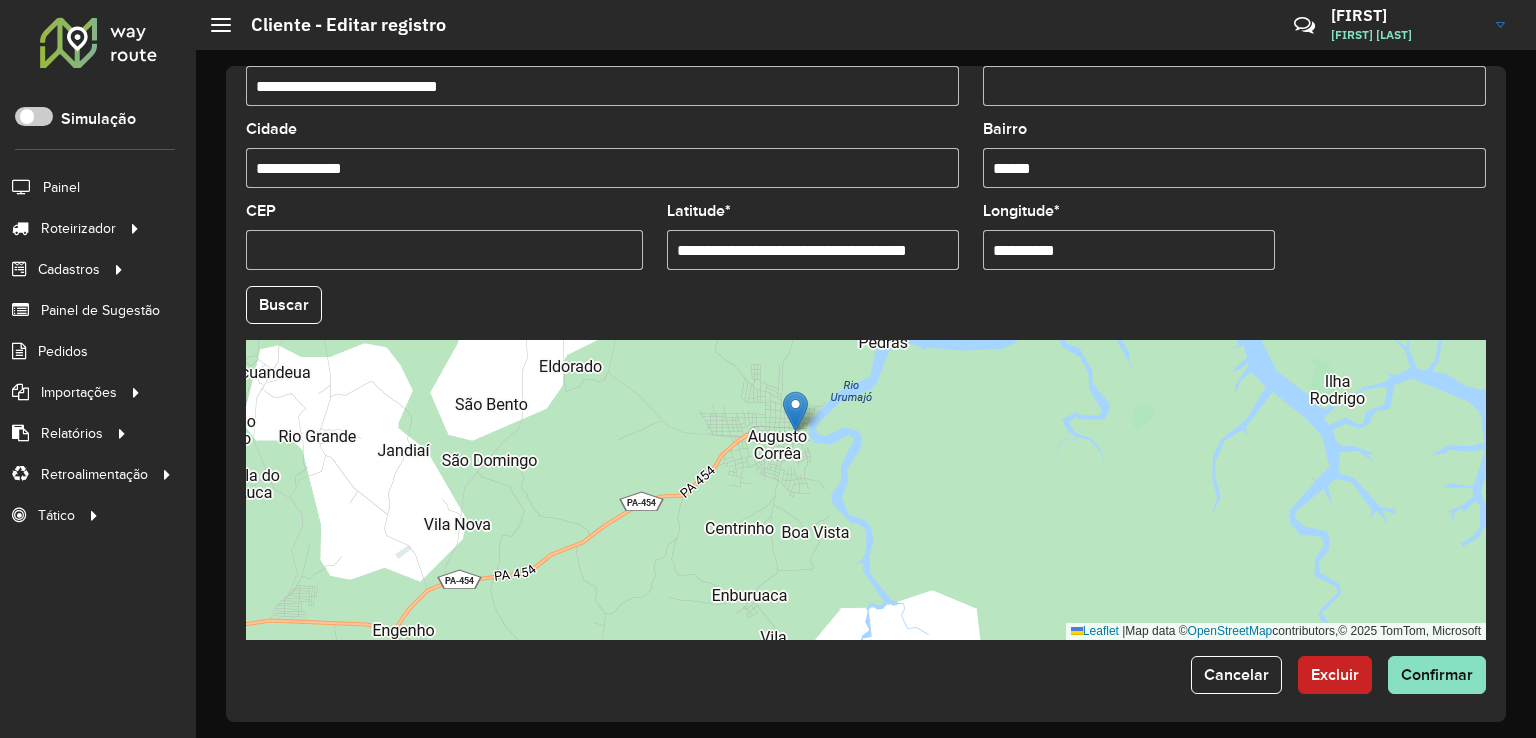scroll, scrollTop: 0, scrollLeft: 42, axis: horizontal 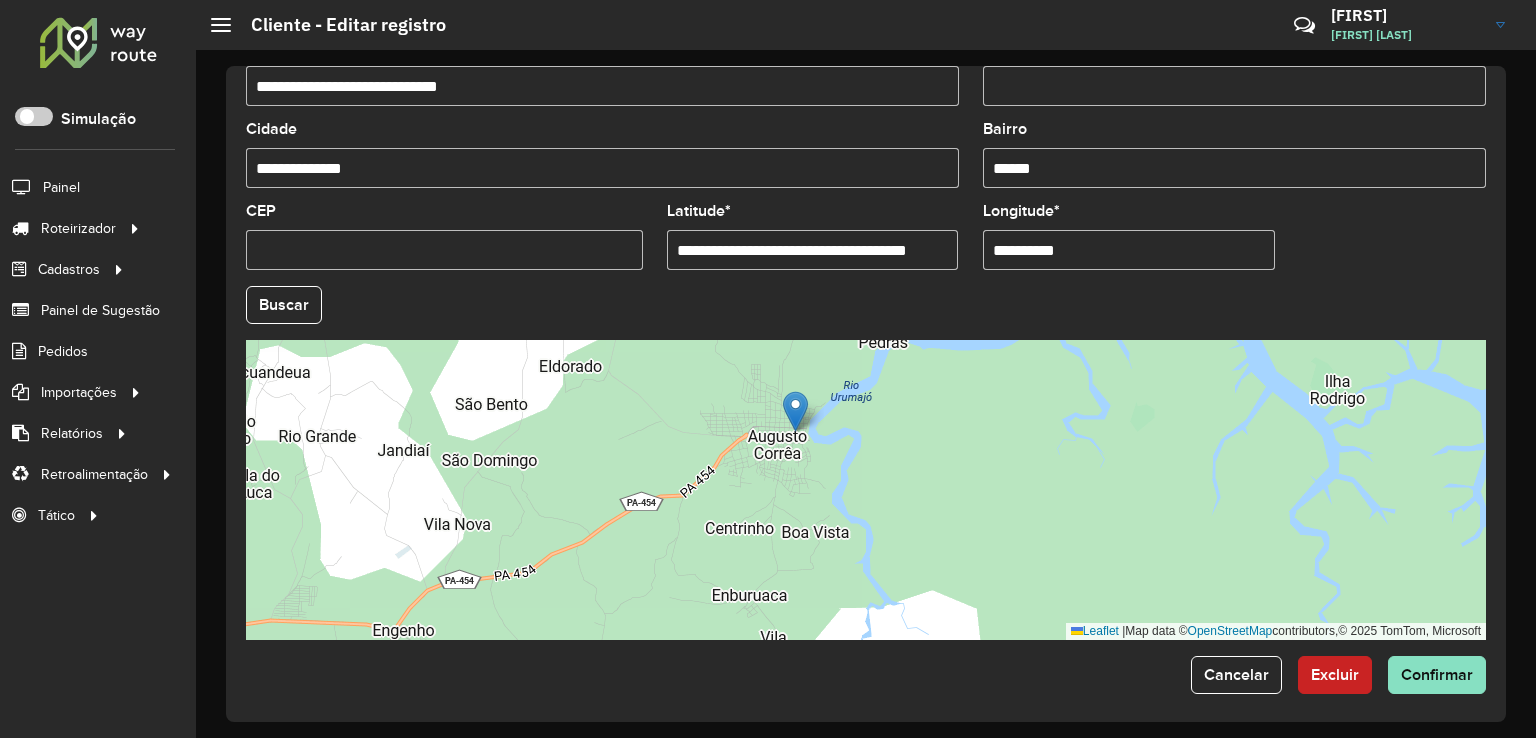 drag, startPoint x: 799, startPoint y: 240, endPoint x: 1050, endPoint y: 234, distance: 251.0717 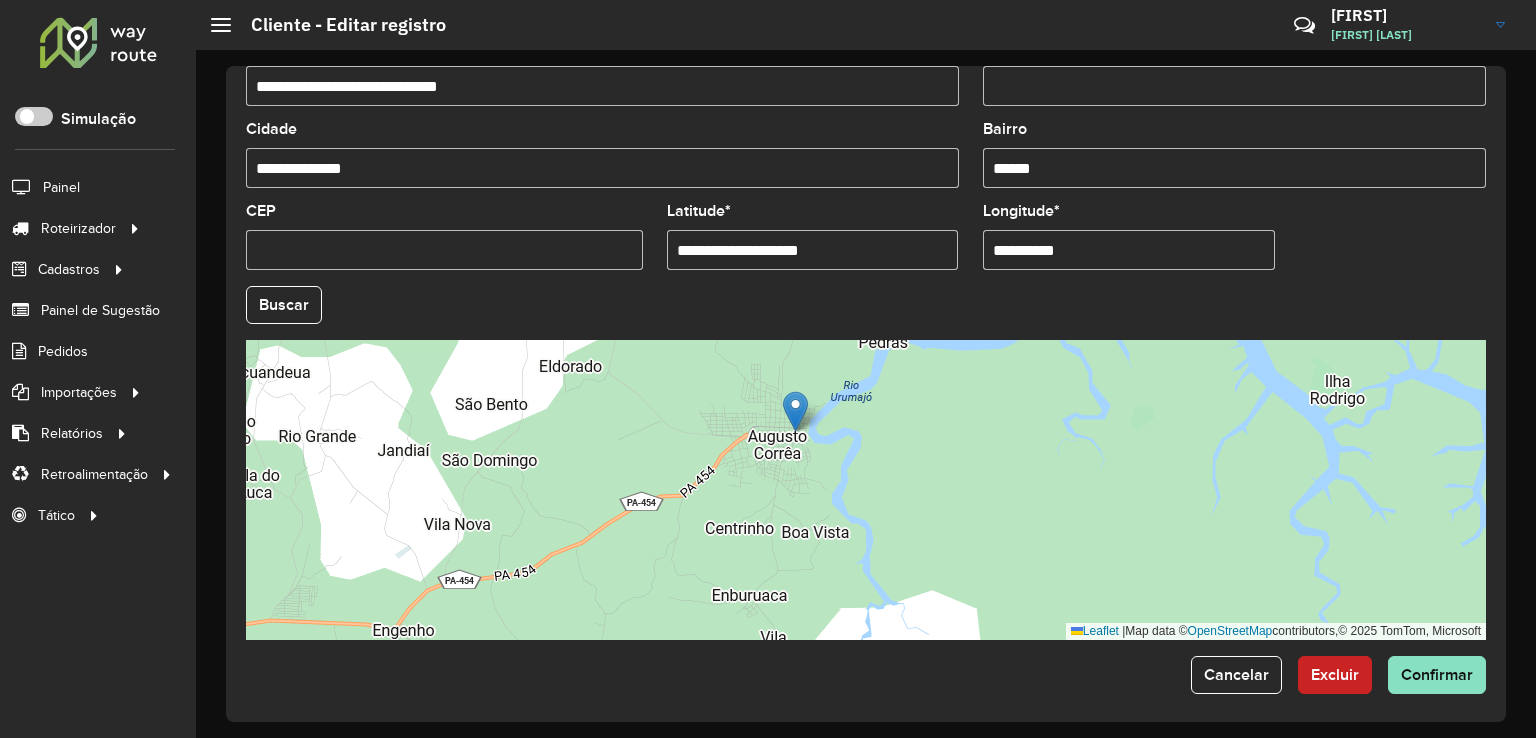 scroll, scrollTop: 0, scrollLeft: 0, axis: both 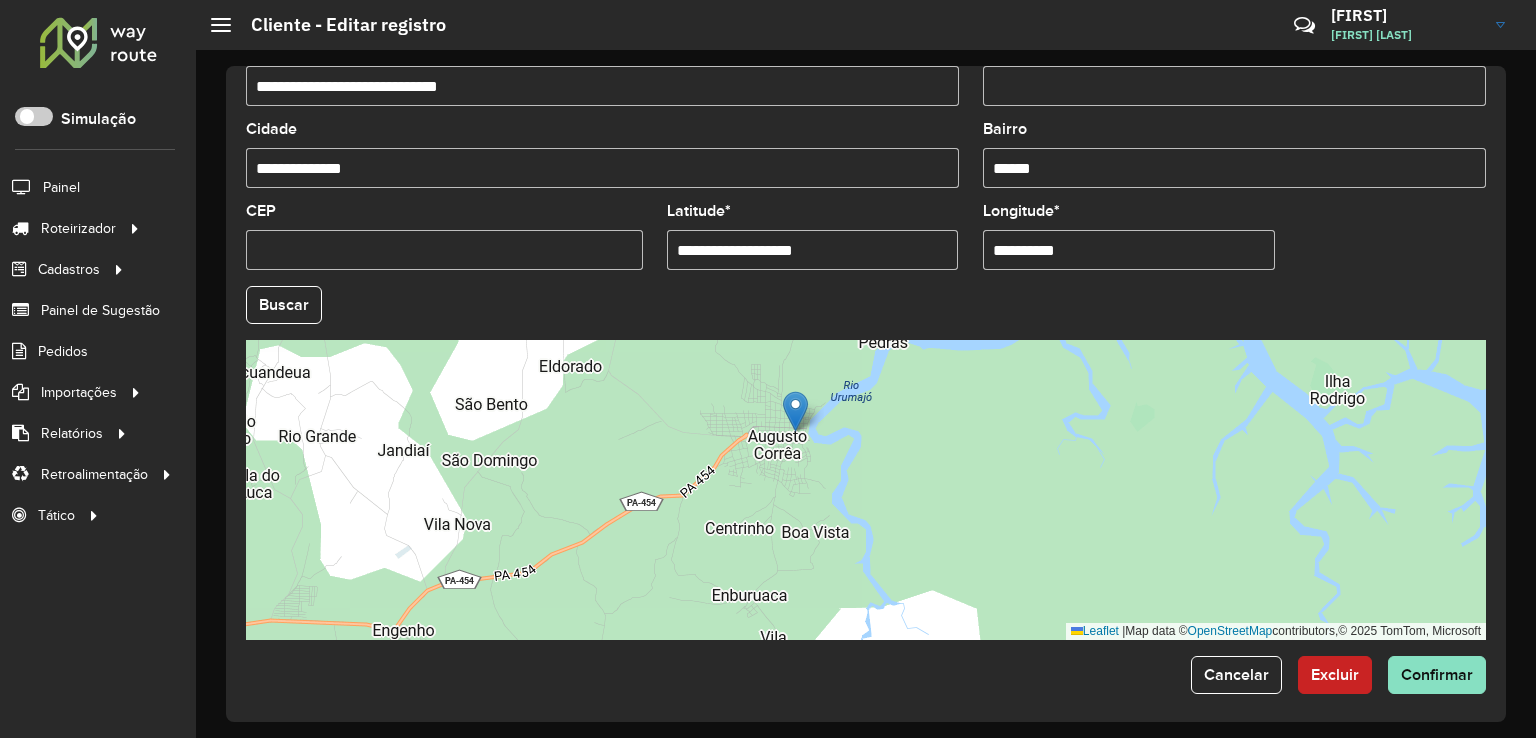 type on "**********" 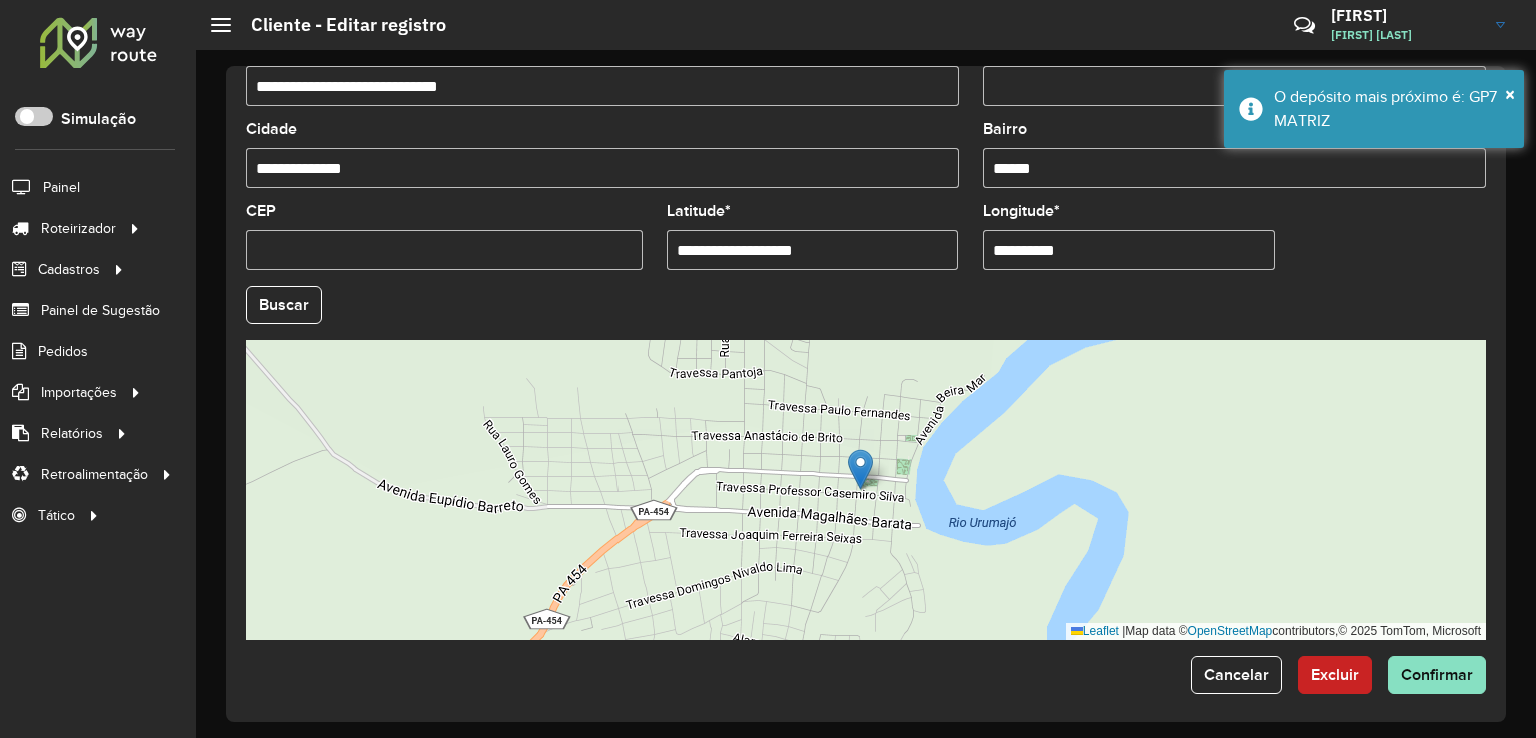paste on "********" 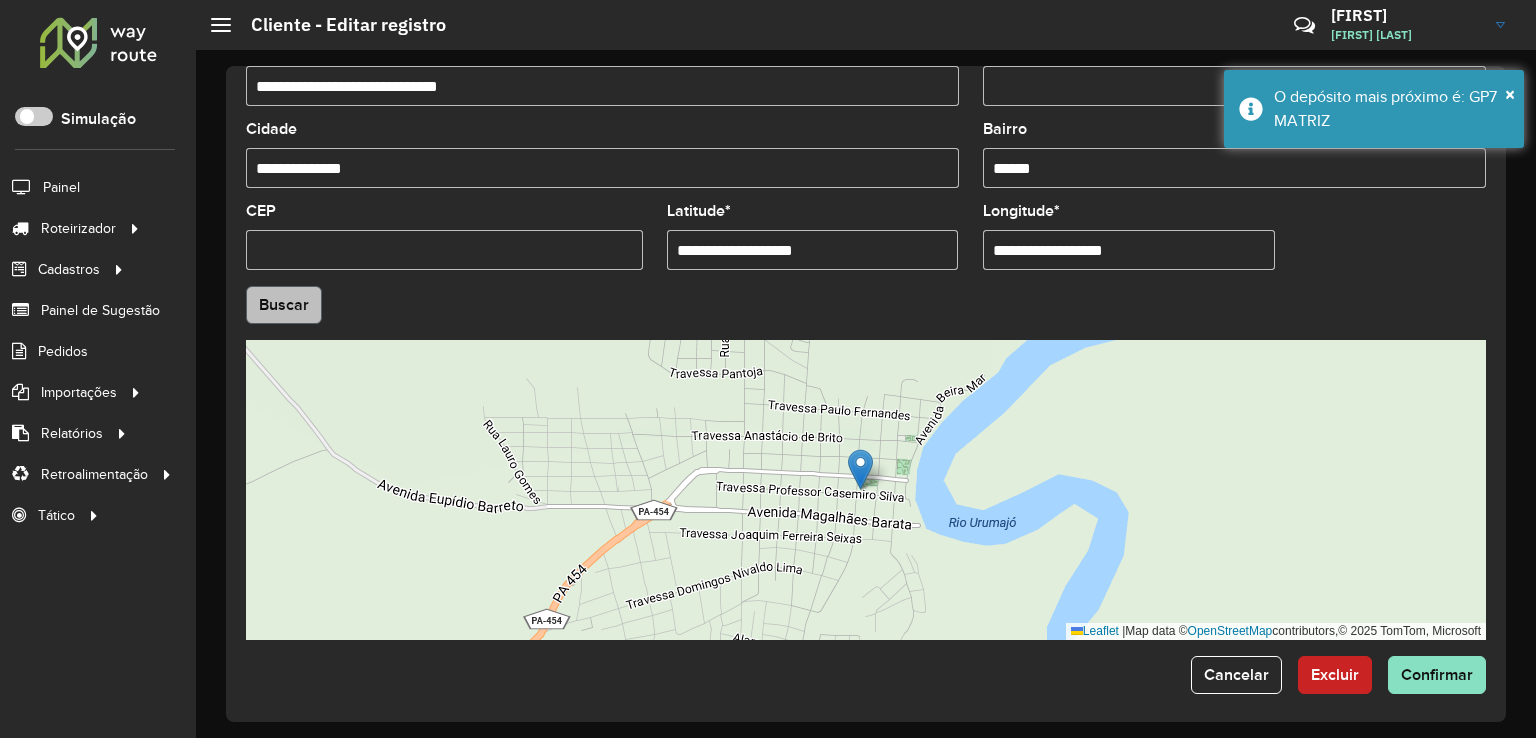 type on "**********" 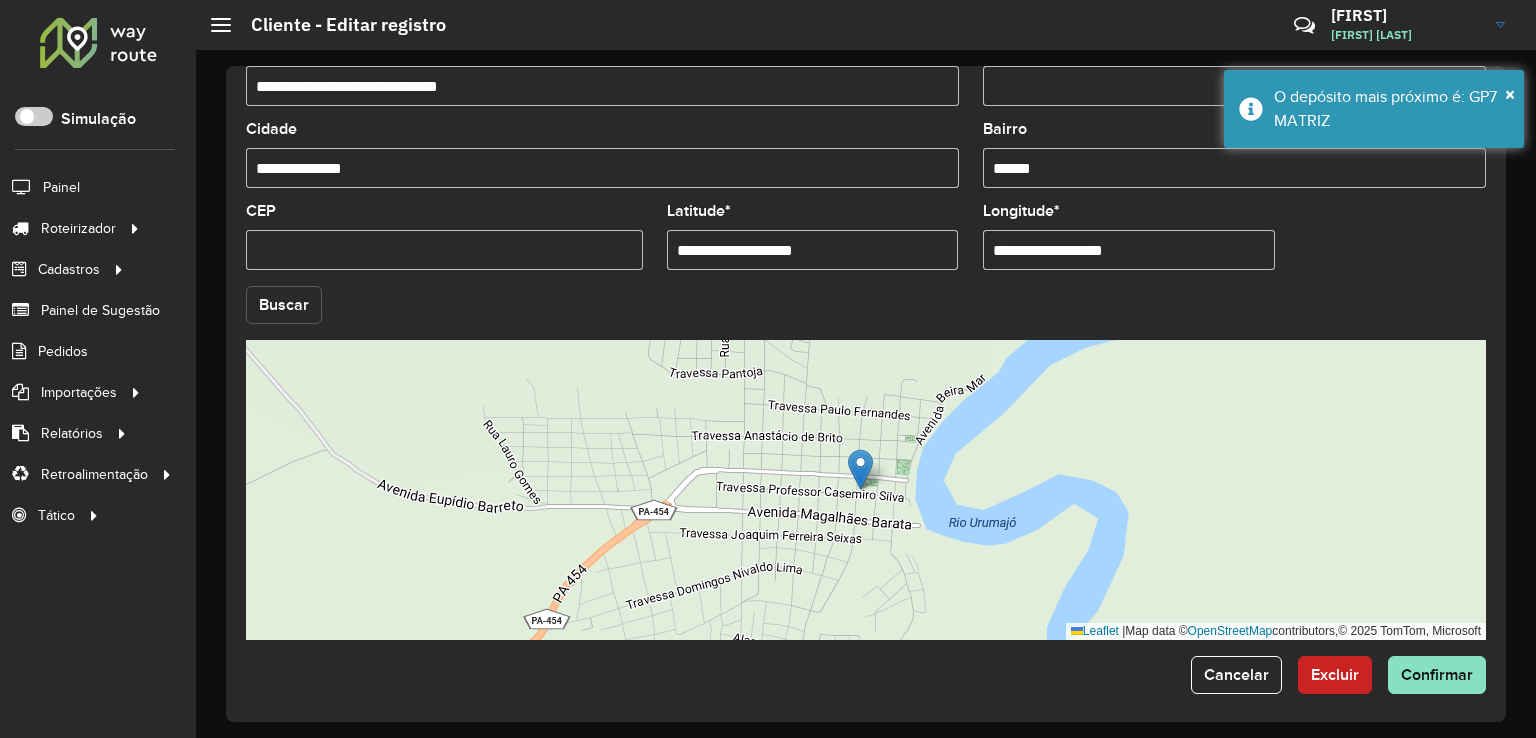 click on "Aguarde...  Pop-up bloqueado!  Seu navegador bloqueou automáticamente a abertura de uma nova janela.   Acesse as configurações e adicione o endereço do sistema a lista de permissão.   Fechar  Roteirizador AmbevTech Simulação Painel Roteirizador Entregas Vendas Cadastros Checkpoint Classificações de venda Cliente Condição de pagamento Consulta de setores Depósito Disponibilidade de veículos Fator tipo de produto Gabarito planner Grupo Rota Fator Tipo Produto Grupo de Depósito Grupo de rotas exclusiva Grupo de setores Jornada Jornada RN Layout integração Modelo Motorista Multi Depósito Painel de sugestão Parada Pedágio Perfil de Vendedor Ponto de apoio Ponto de apoio FAD Prioridade pedido Produto Restrição de Atendimento Planner Rodízio de placa Rota exclusiva FAD Rótulo Setor Setor Planner Tempo de parada de refeição Tipo de cliente Tipo de veículo Tipo de veículo RN Transportadora Usuário Vendedor Veículo Painel de Sugestão Pedidos Importações Classificação e volume de venda" at bounding box center [768, 369] 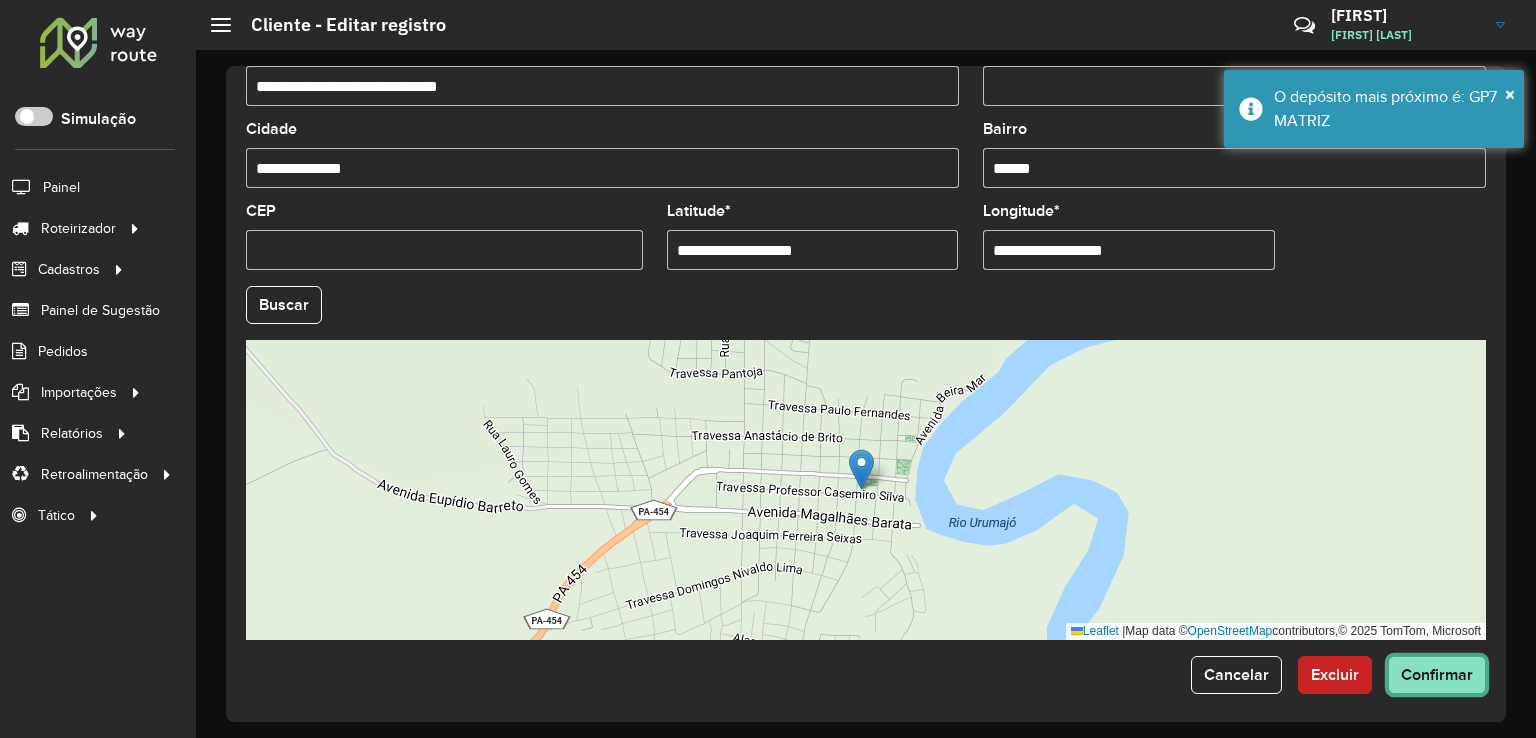 click on "Confirmar" 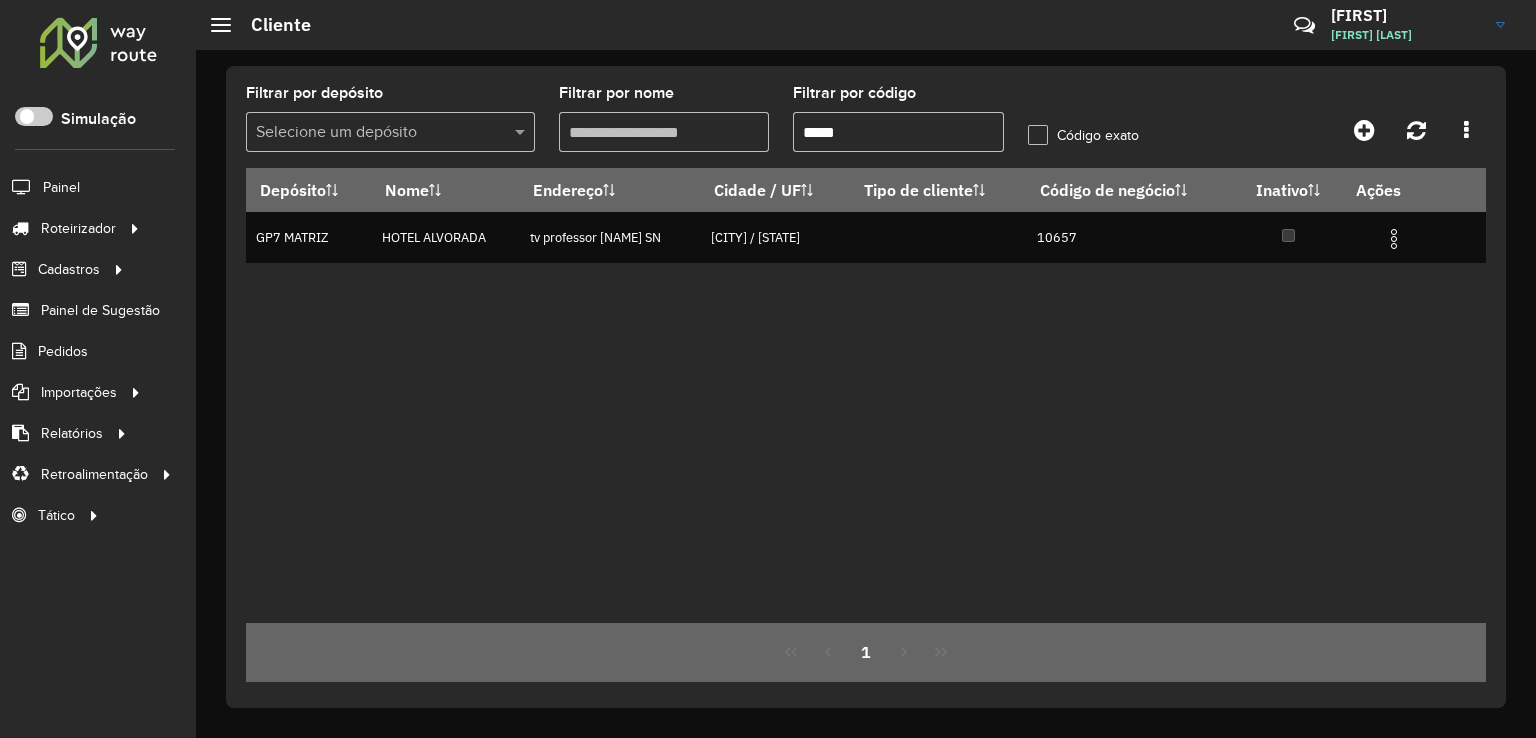 drag, startPoint x: 872, startPoint y: 129, endPoint x: 703, endPoint y: 124, distance: 169.07394 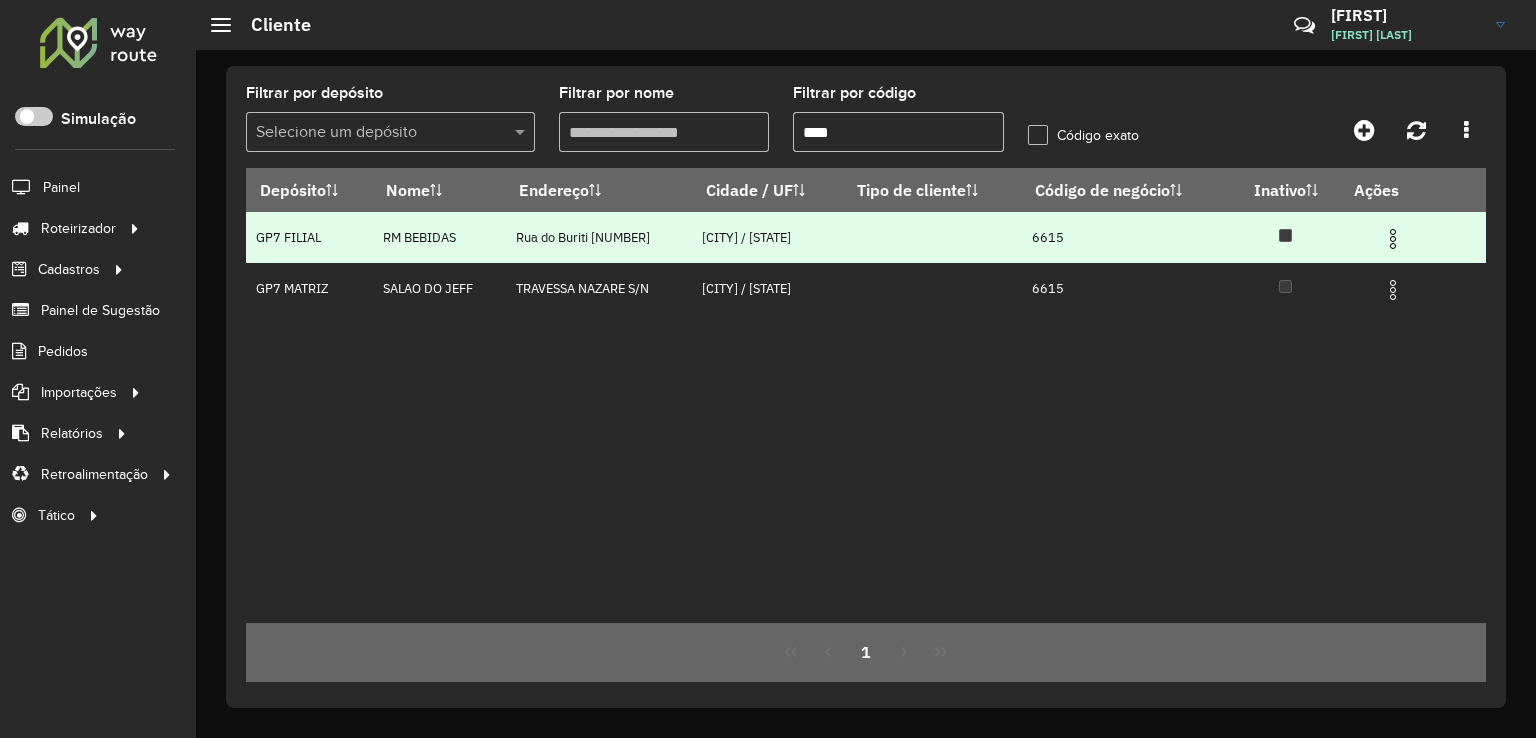 type on "****" 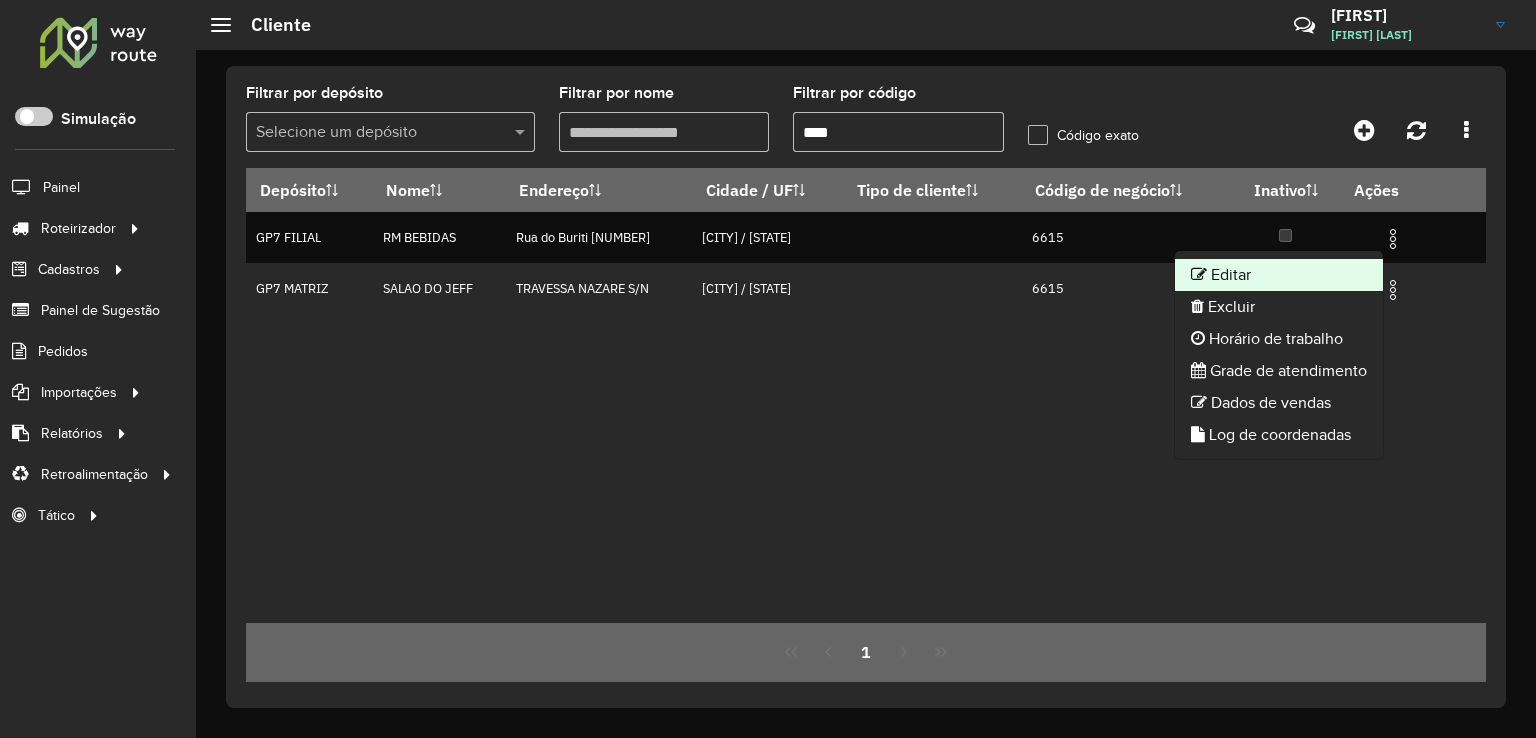 click on "Editar" 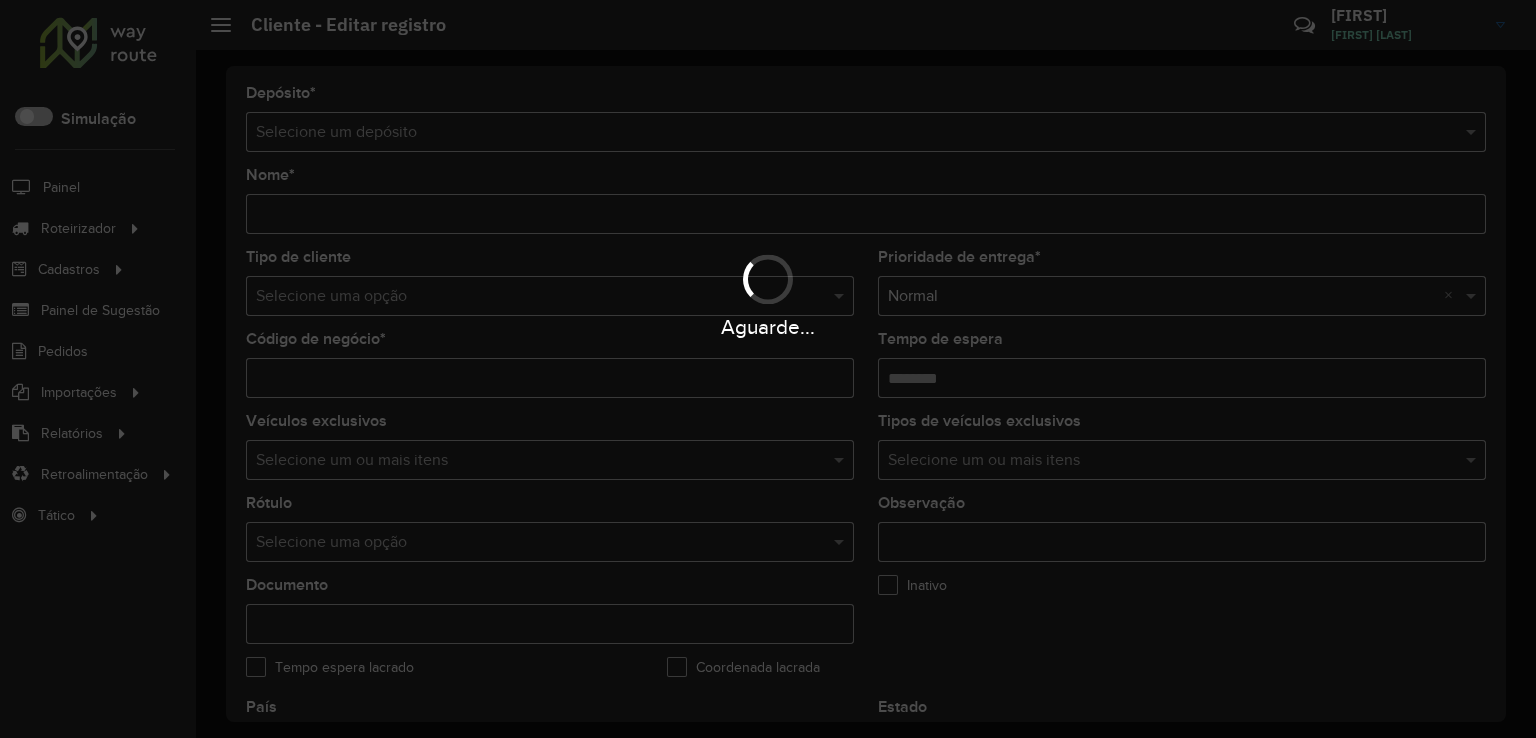type on "**********" 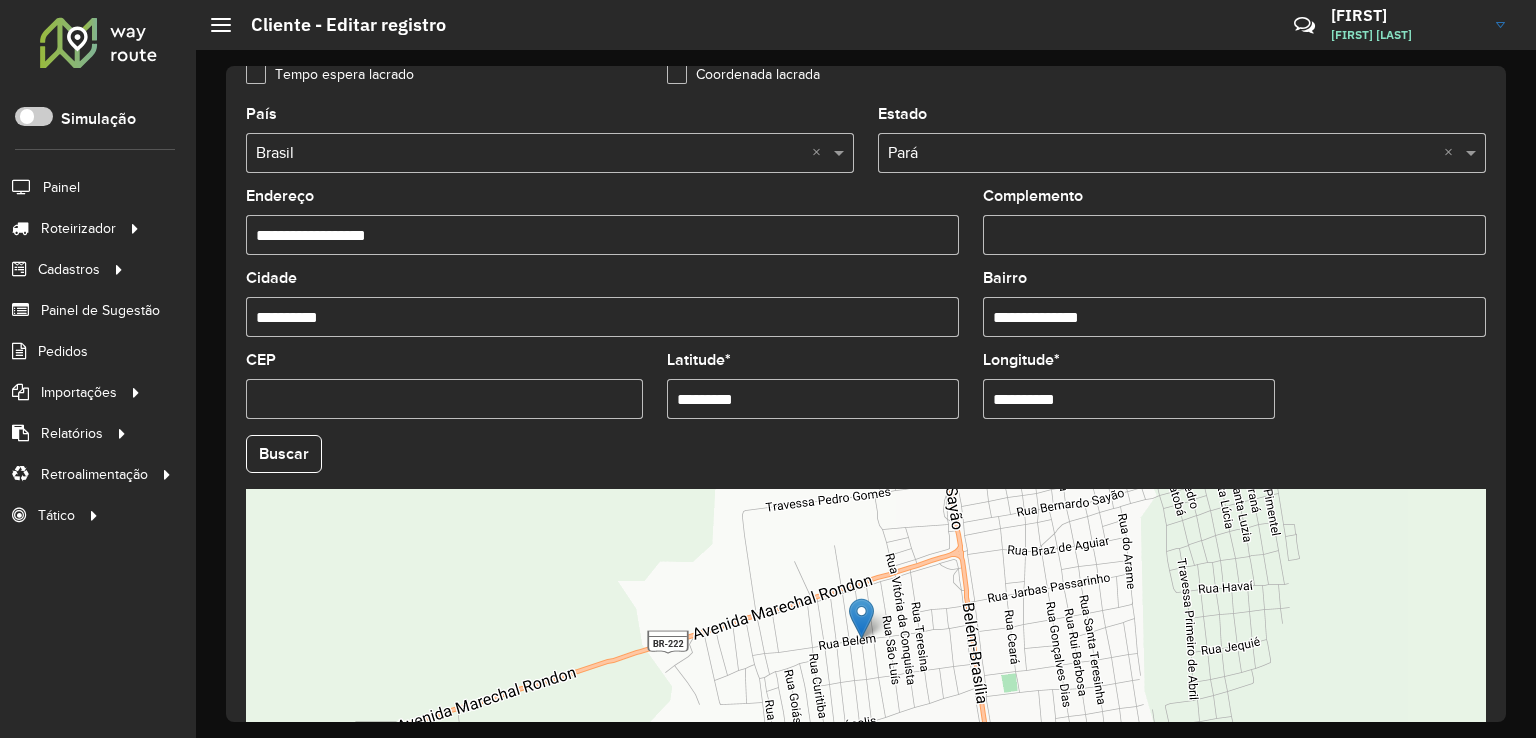 scroll, scrollTop: 600, scrollLeft: 0, axis: vertical 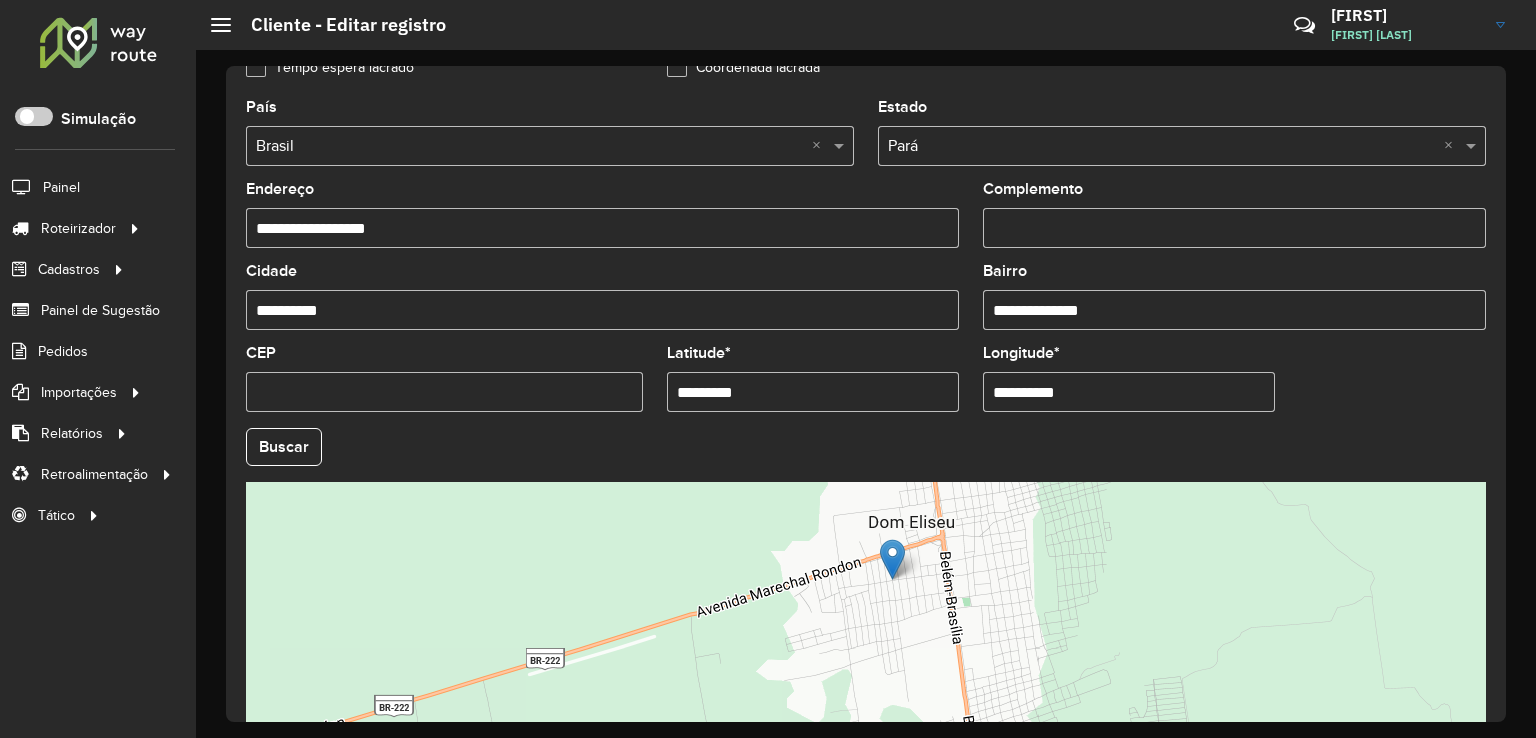 drag, startPoint x: 773, startPoint y: 393, endPoint x: 544, endPoint y: 397, distance: 229.03493 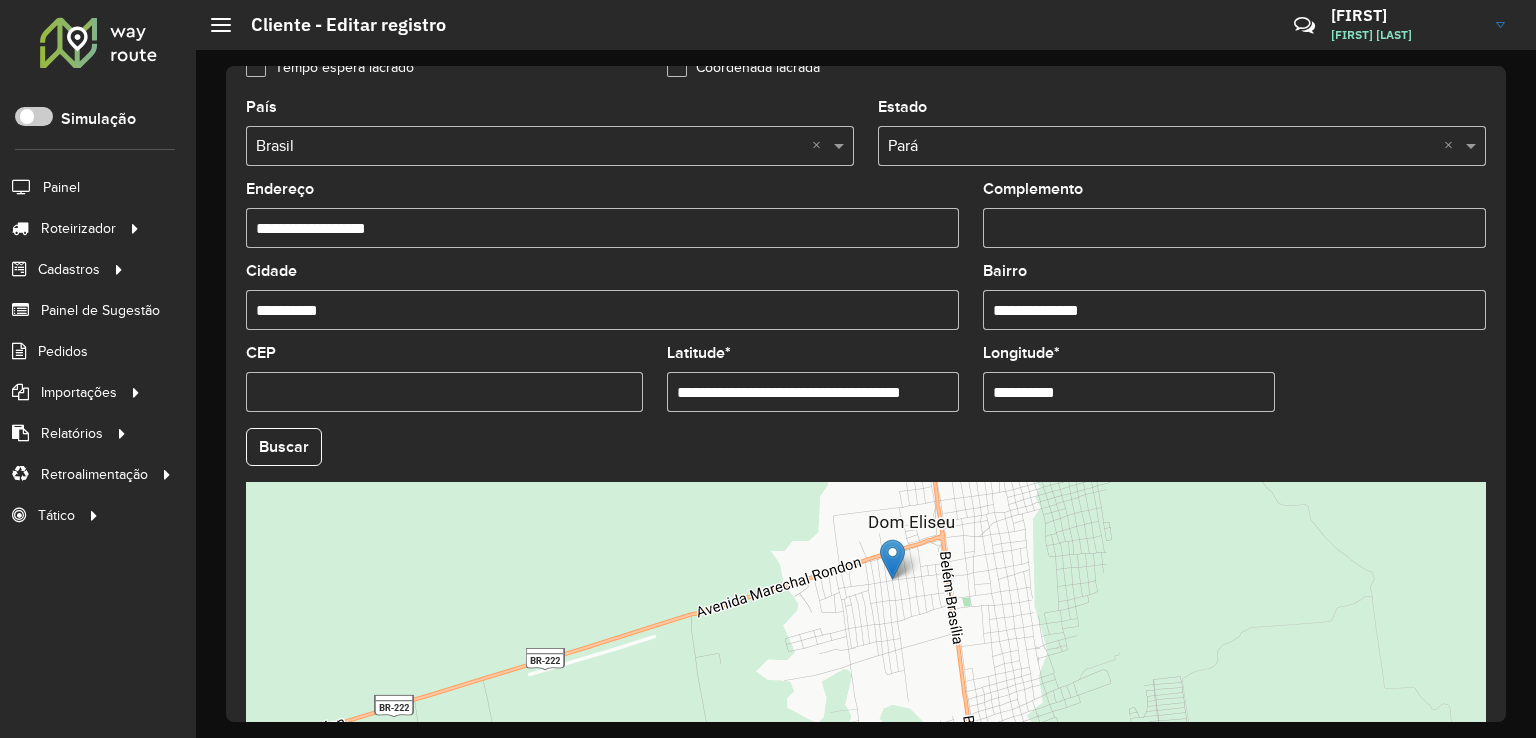 scroll, scrollTop: 0, scrollLeft: 36, axis: horizontal 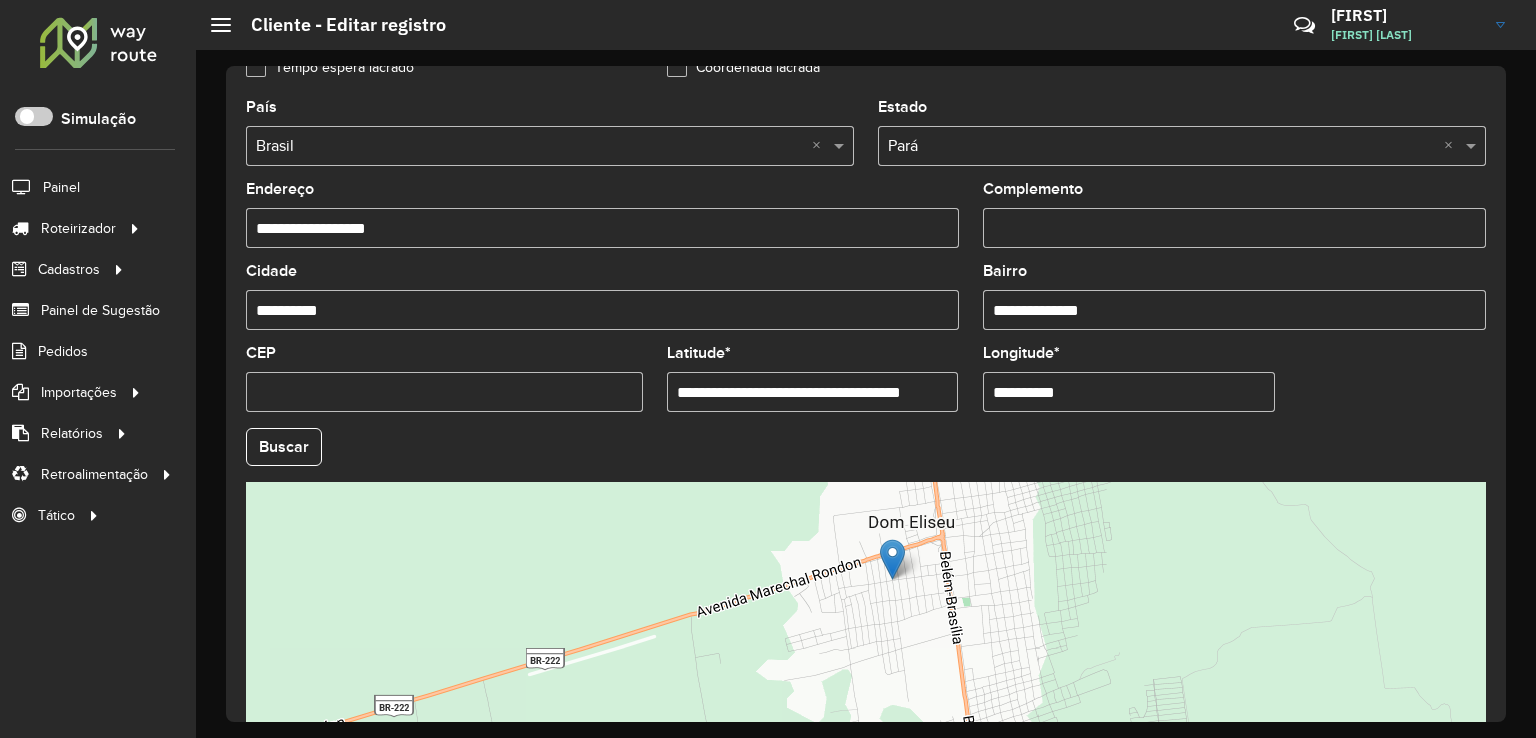 drag, startPoint x: 796, startPoint y: 384, endPoint x: 1371, endPoint y: 388, distance: 575.0139 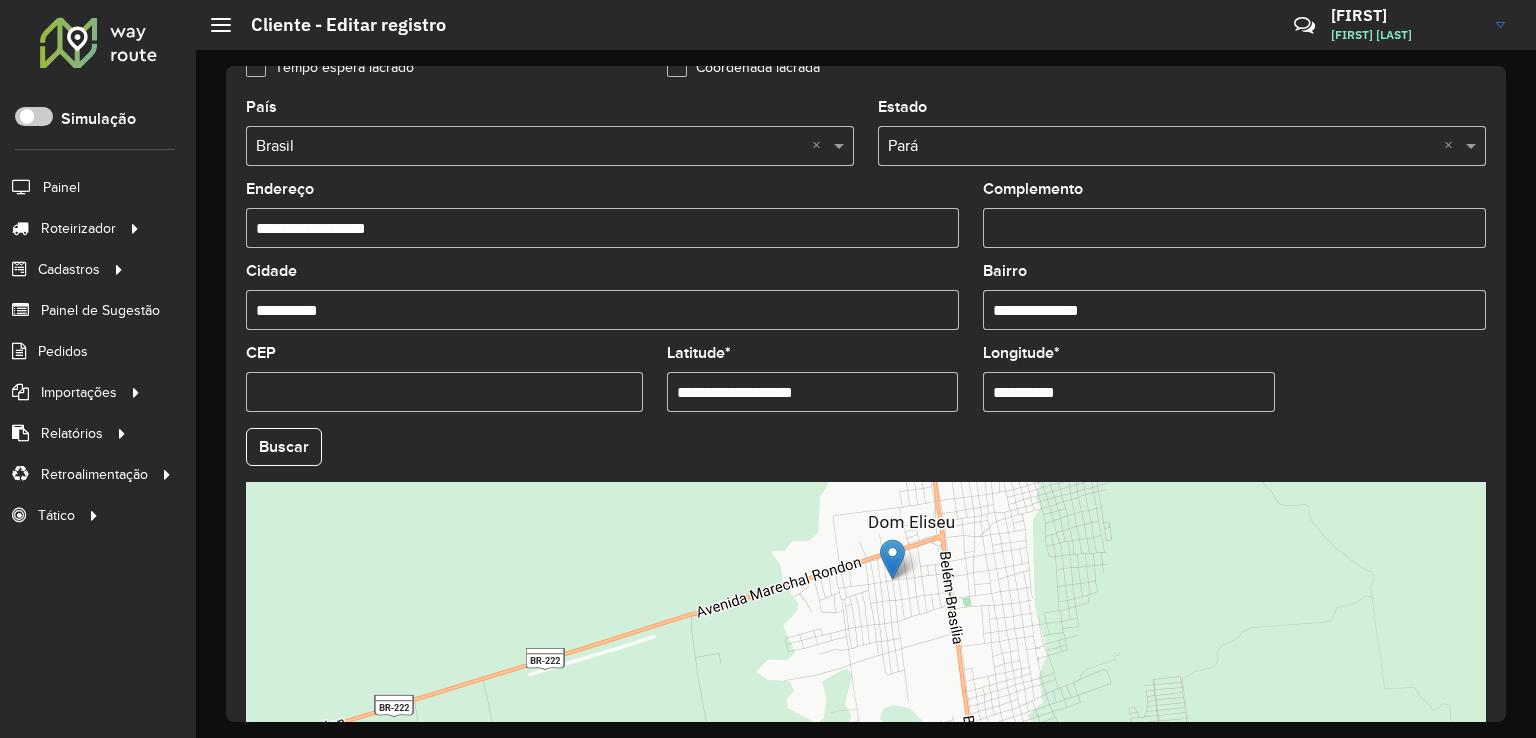 scroll, scrollTop: 0, scrollLeft: 0, axis: both 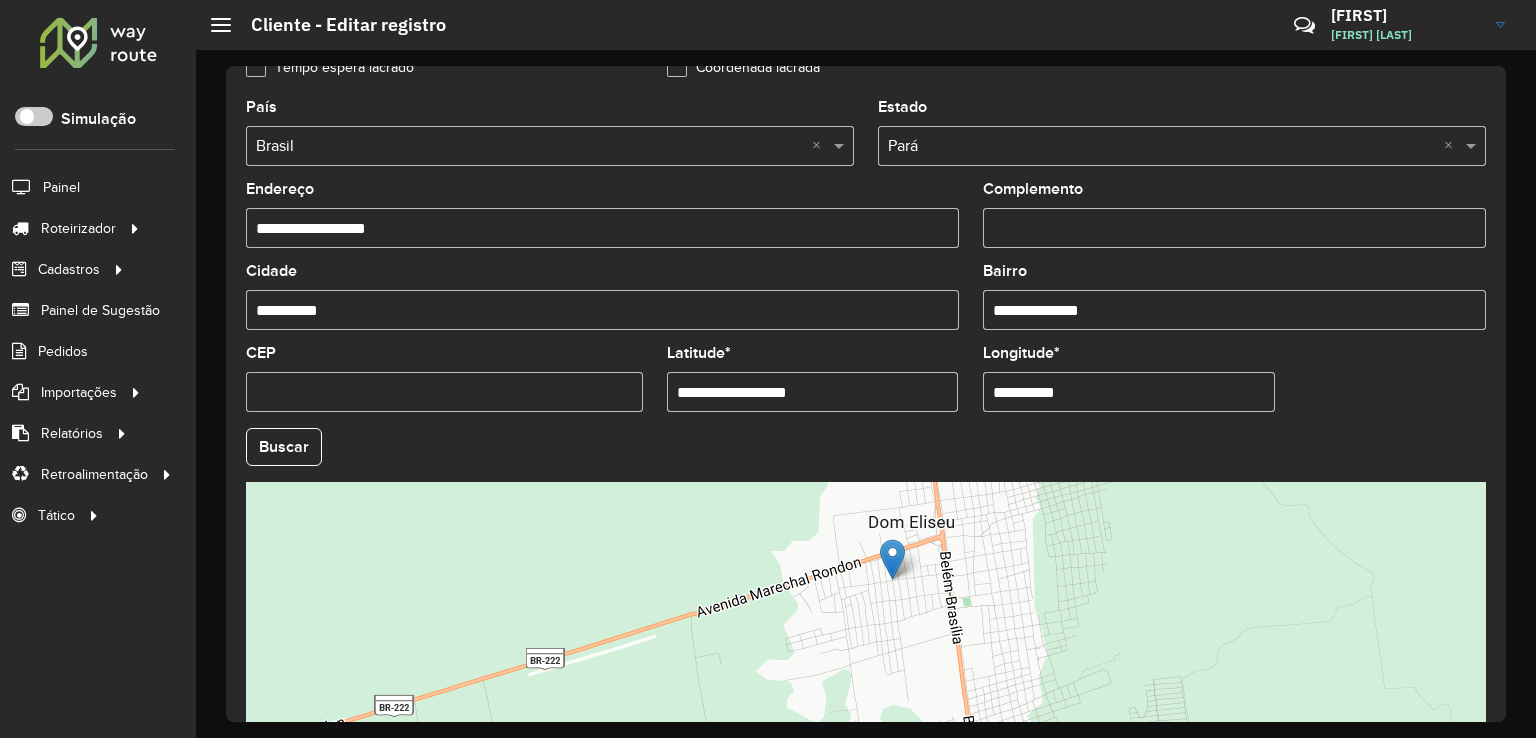 type on "**********" 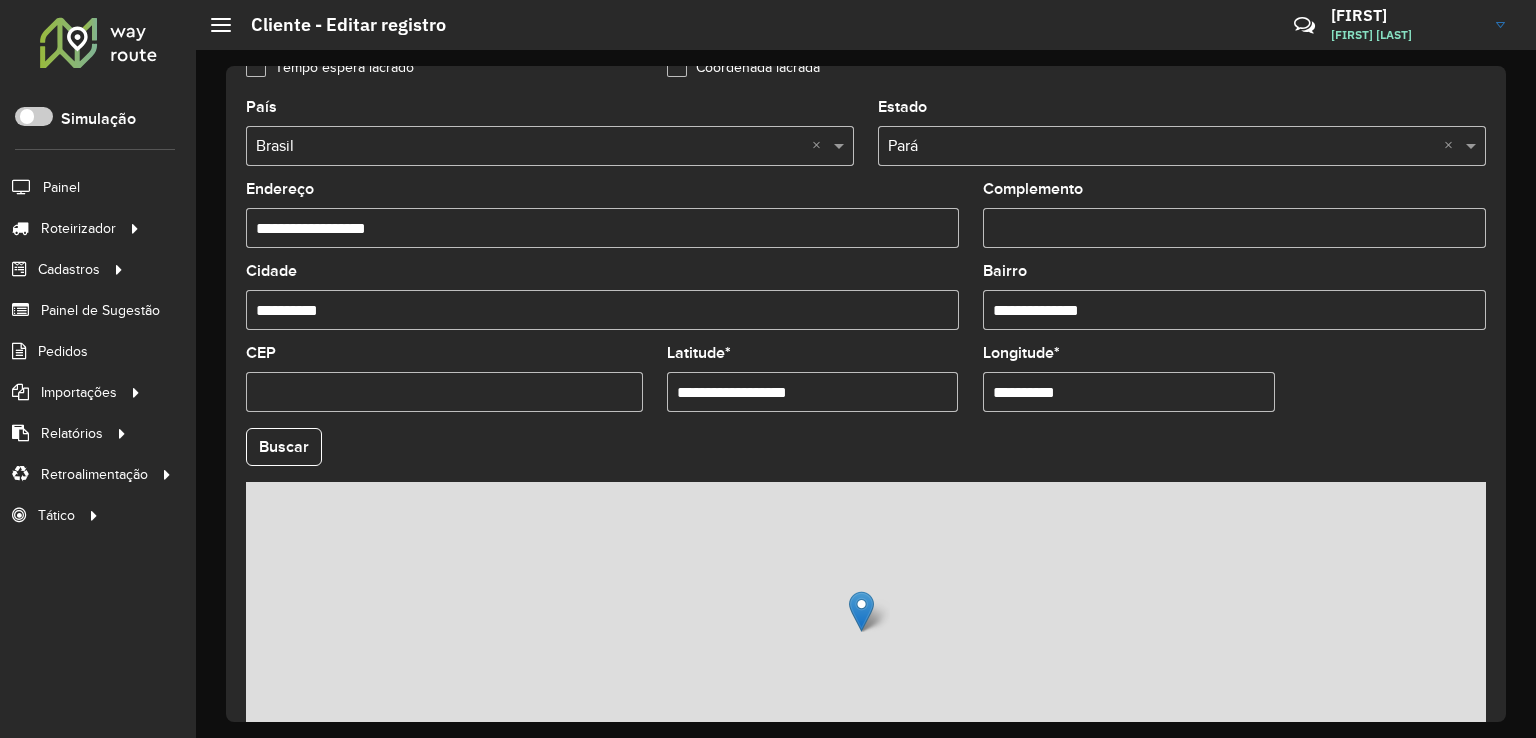 drag, startPoint x: 1098, startPoint y: 380, endPoint x: 772, endPoint y: 396, distance: 326.3924 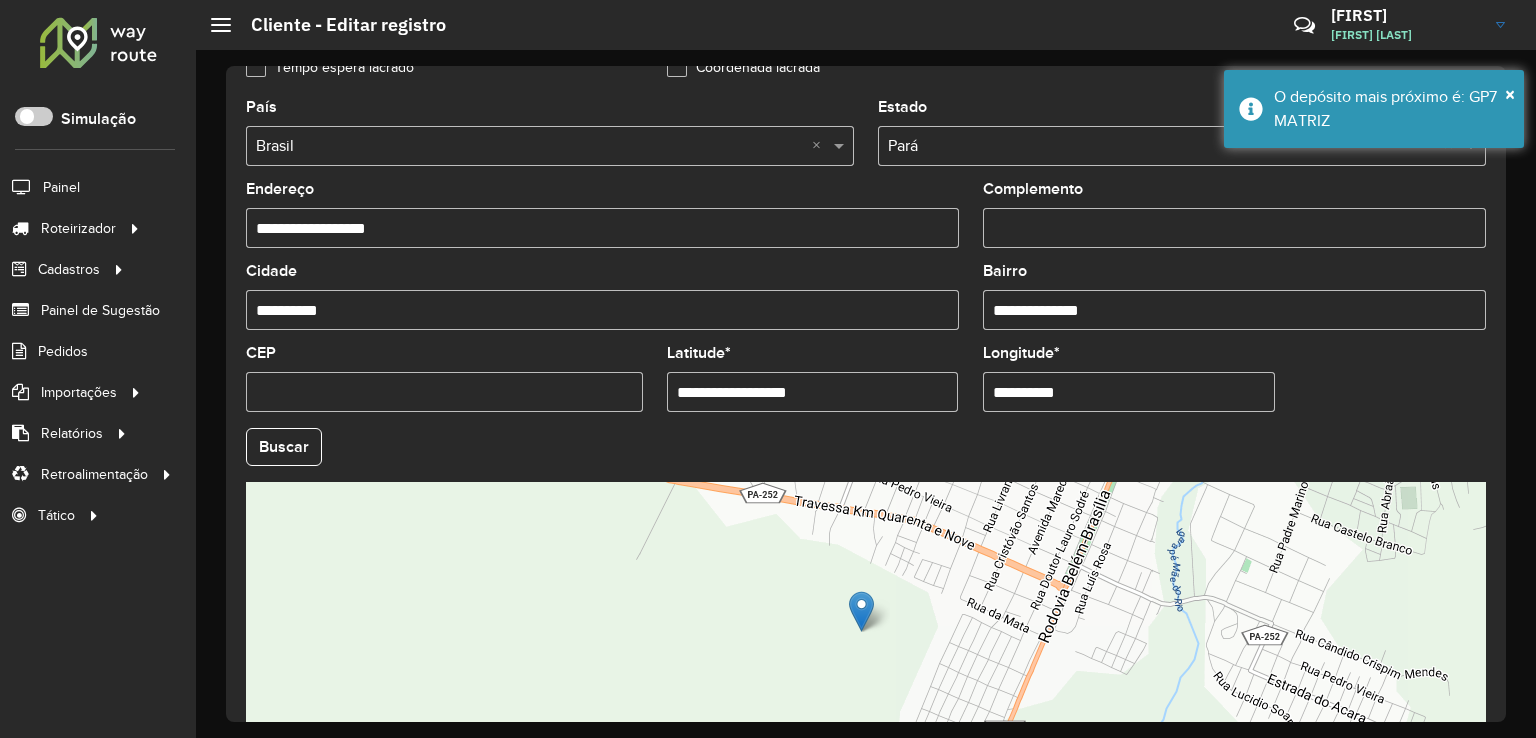 paste on "********" 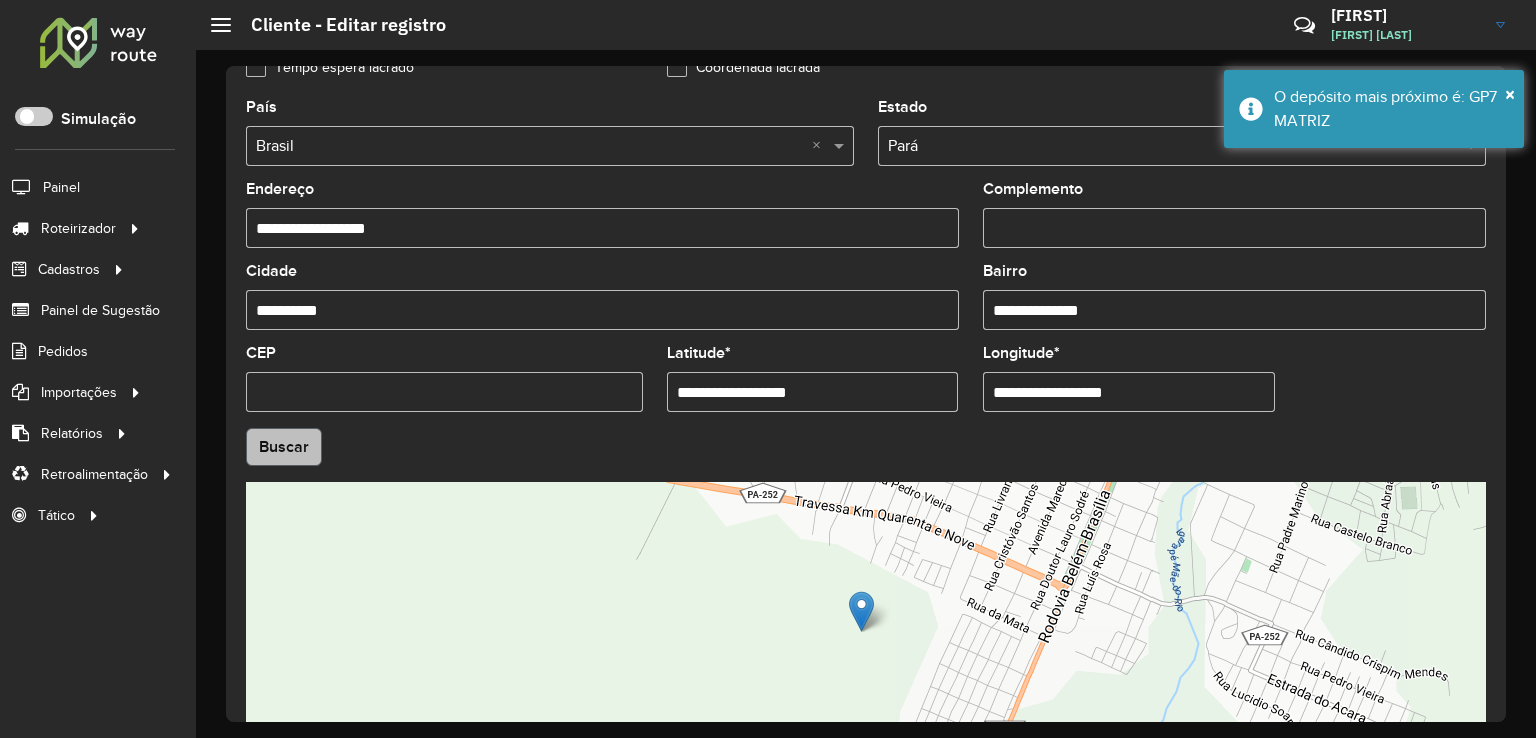type on "**********" 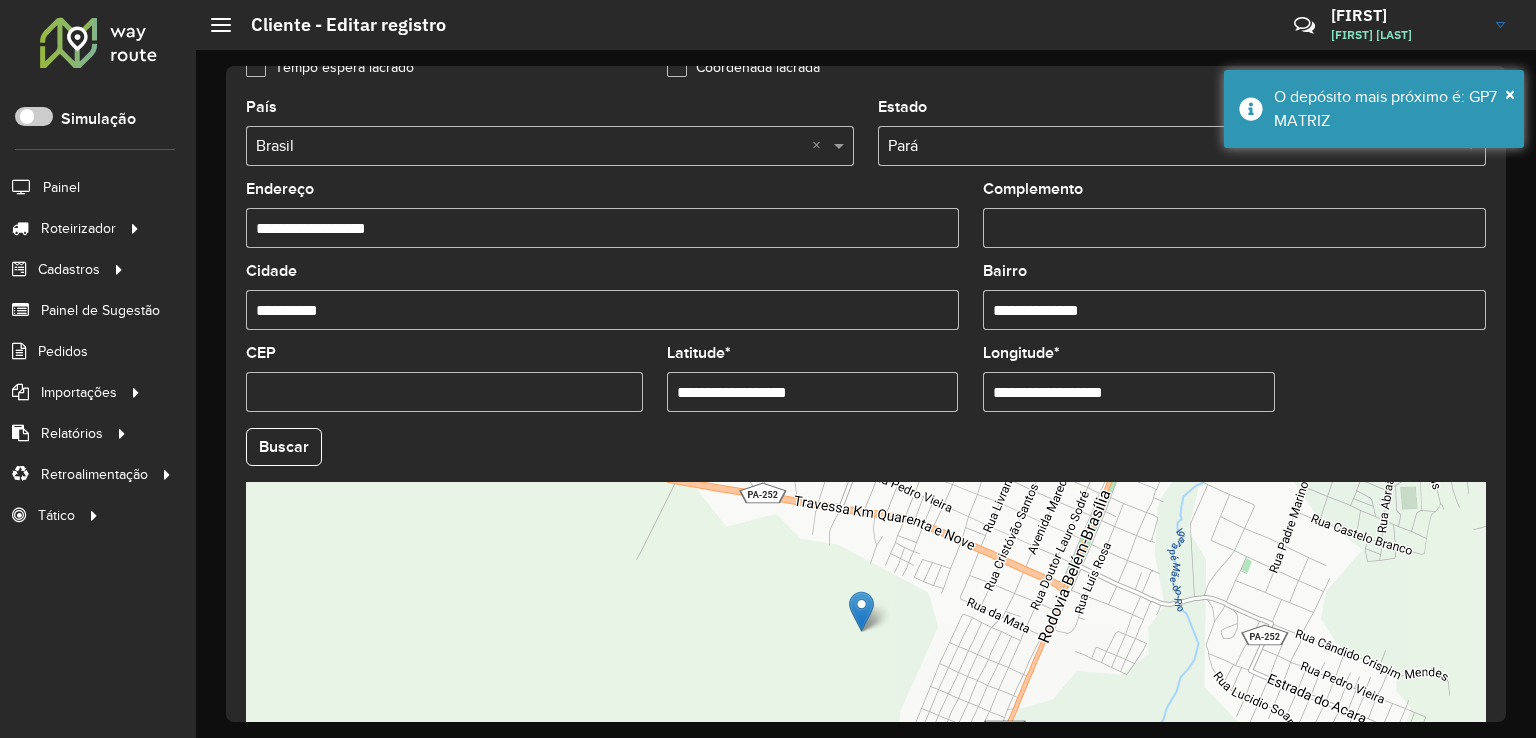 click on "Aguarde...  Pop-up bloqueado!  Seu navegador bloqueou automáticamente a abertura de uma nova janela.   Acesse as configurações e adicione o endereço do sistema a lista de permissão.   Fechar  Roteirizador AmbevTech Simulação Painel Roteirizador Entregas Vendas Cadastros Checkpoint Classificações de venda Cliente Condição de pagamento Consulta de setores Depósito Disponibilidade de veículos Fator tipo de produto Gabarito planner Grupo Rota Fator Tipo Produto Grupo de Depósito Grupo de rotas exclusiva Grupo de setores Jornada Jornada RN Layout integração Modelo Motorista Multi Depósito Painel de sugestão Parada Pedágio Perfil de Vendedor Ponto de apoio Ponto de apoio FAD Prioridade pedido Produto Restrição de Atendimento Planner Rodízio de placa Rota exclusiva FAD Rótulo Setor Setor Planner Tempo de parada de refeição Tipo de cliente Tipo de veículo Tipo de veículo RN Transportadora Usuário Vendedor Veículo Painel de Sugestão Pedidos Importações Classificação e volume de venda" at bounding box center (768, 369) 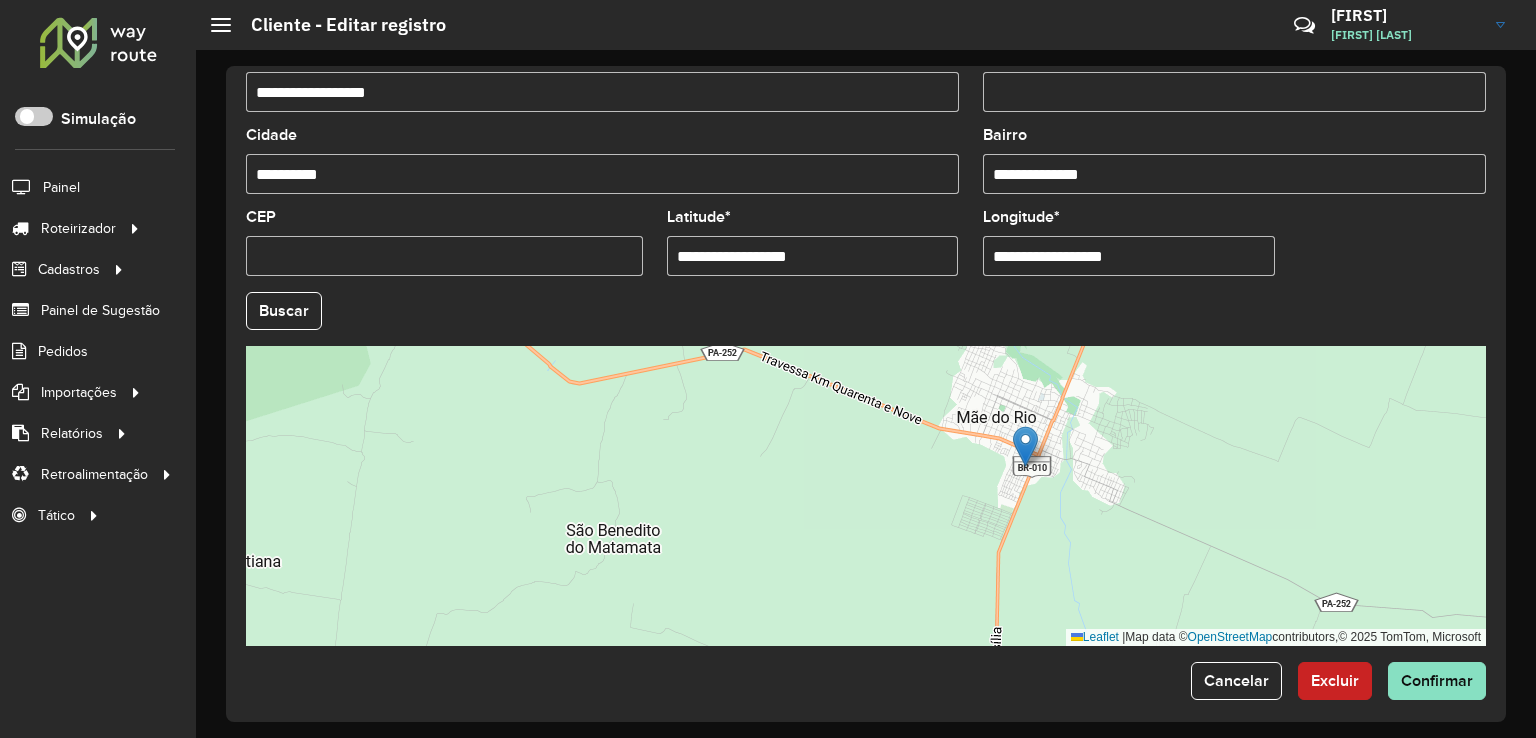 scroll, scrollTop: 742, scrollLeft: 0, axis: vertical 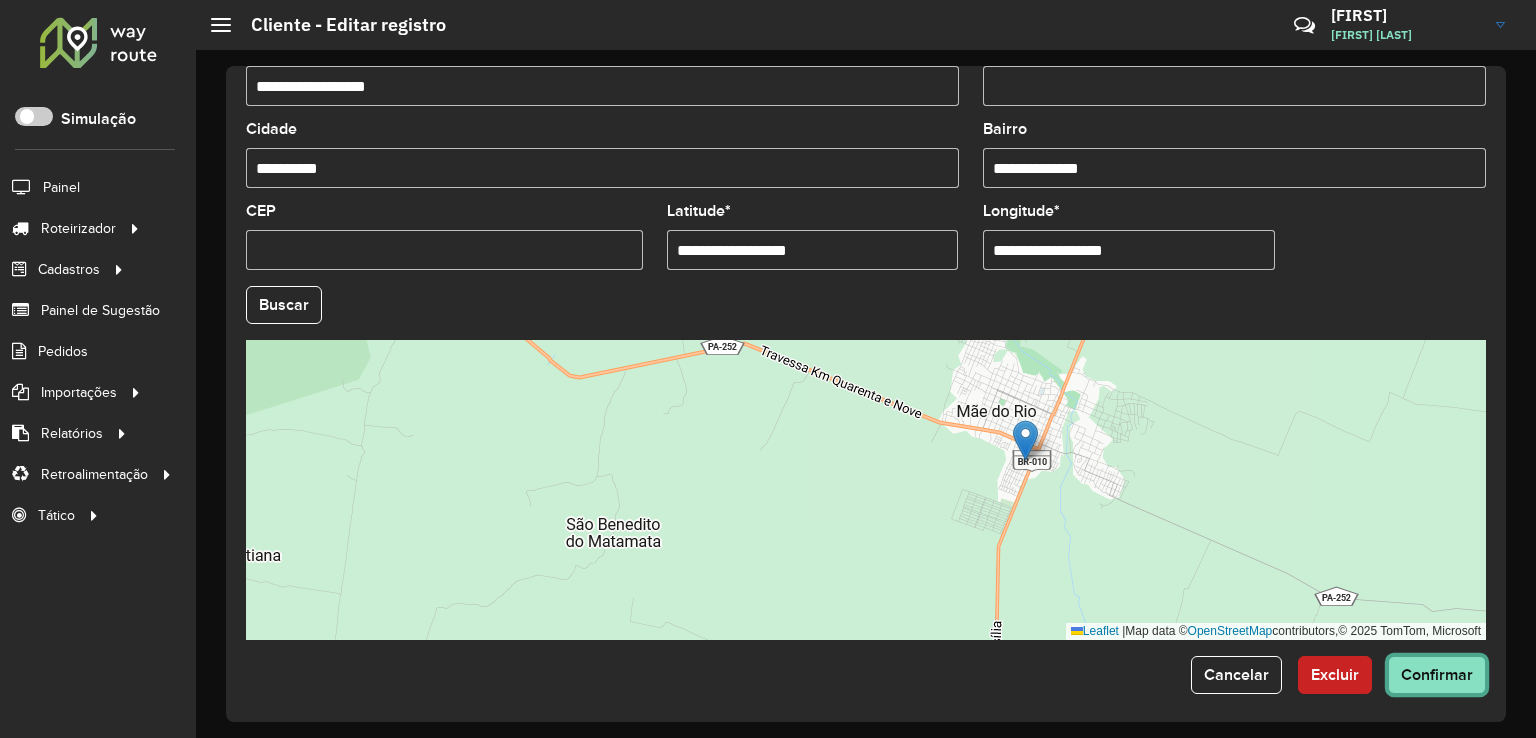 click on "Confirmar" 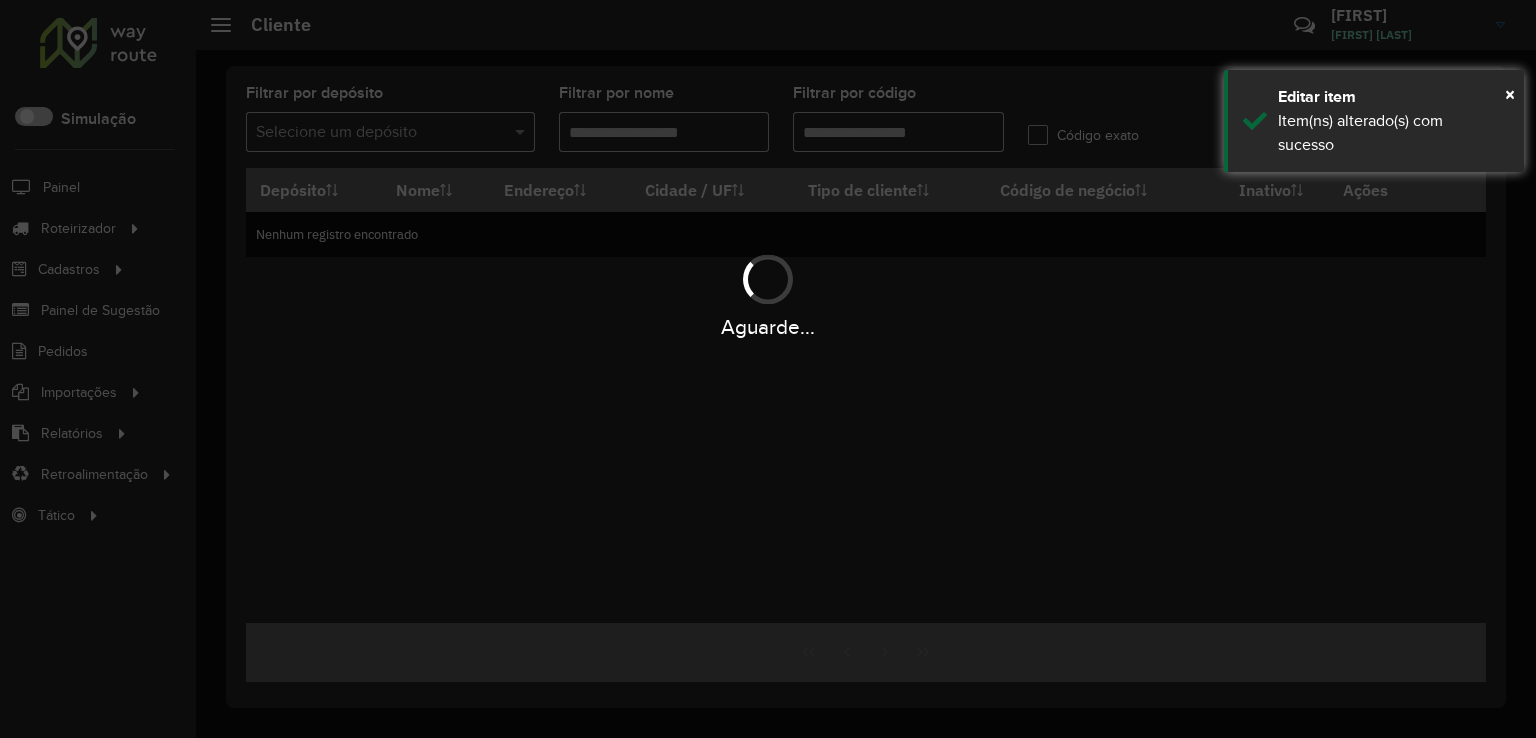 type on "****" 